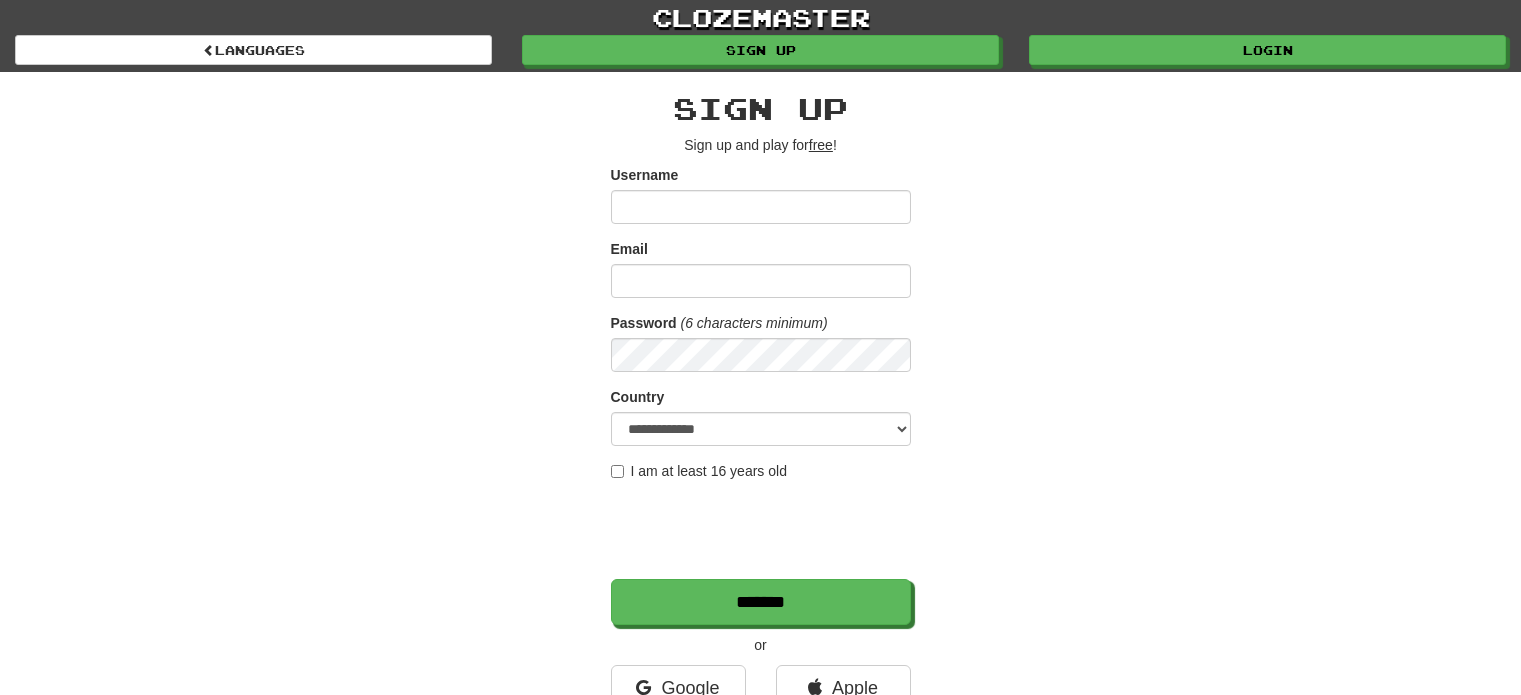 scroll, scrollTop: 0, scrollLeft: 0, axis: both 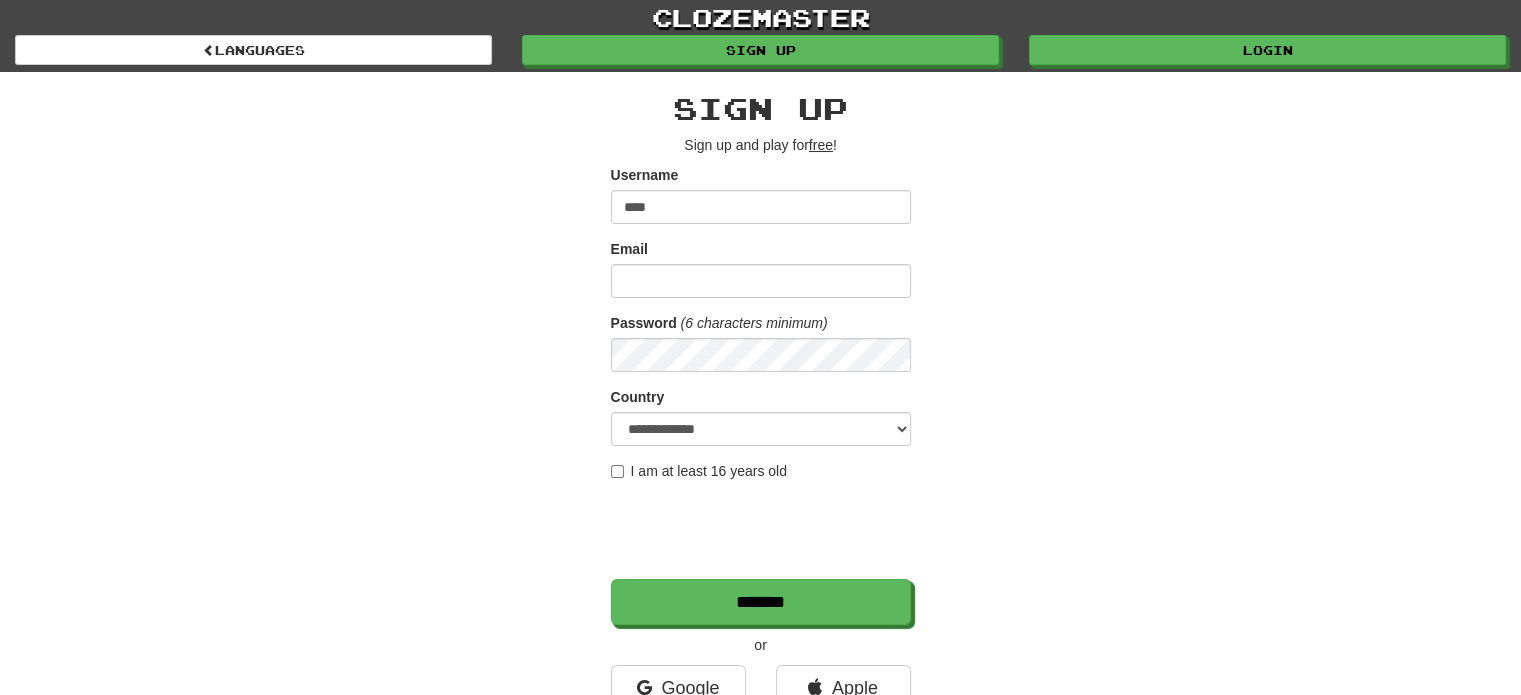 type on "****" 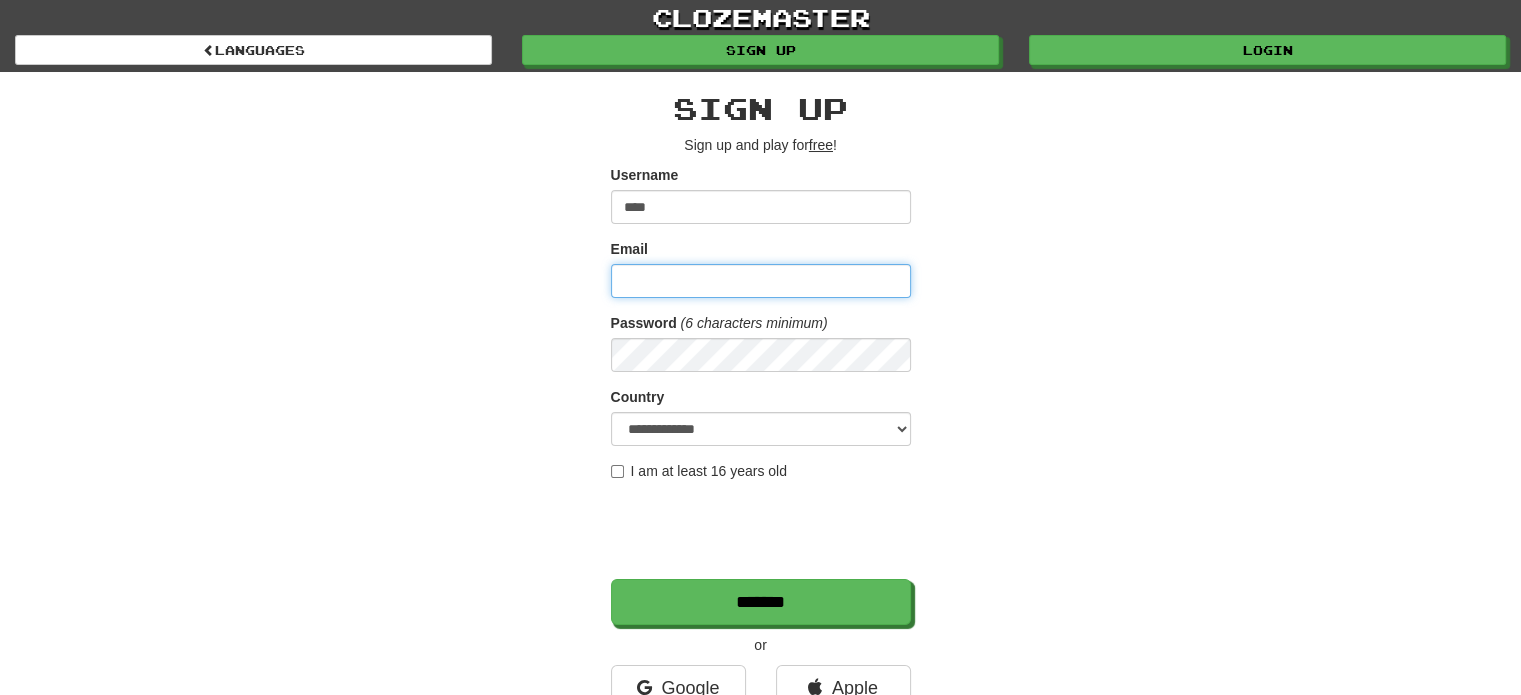 click on "Email" at bounding box center [761, 281] 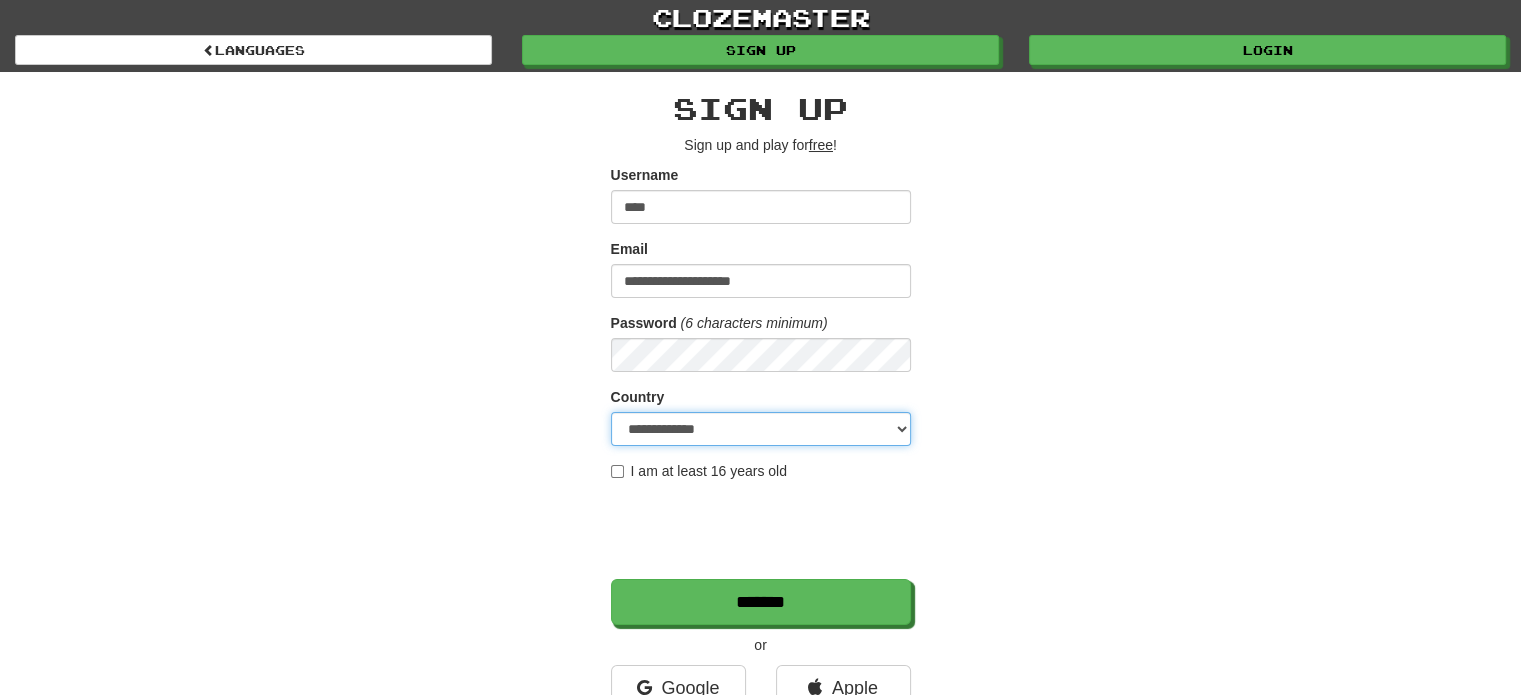 select on "**" 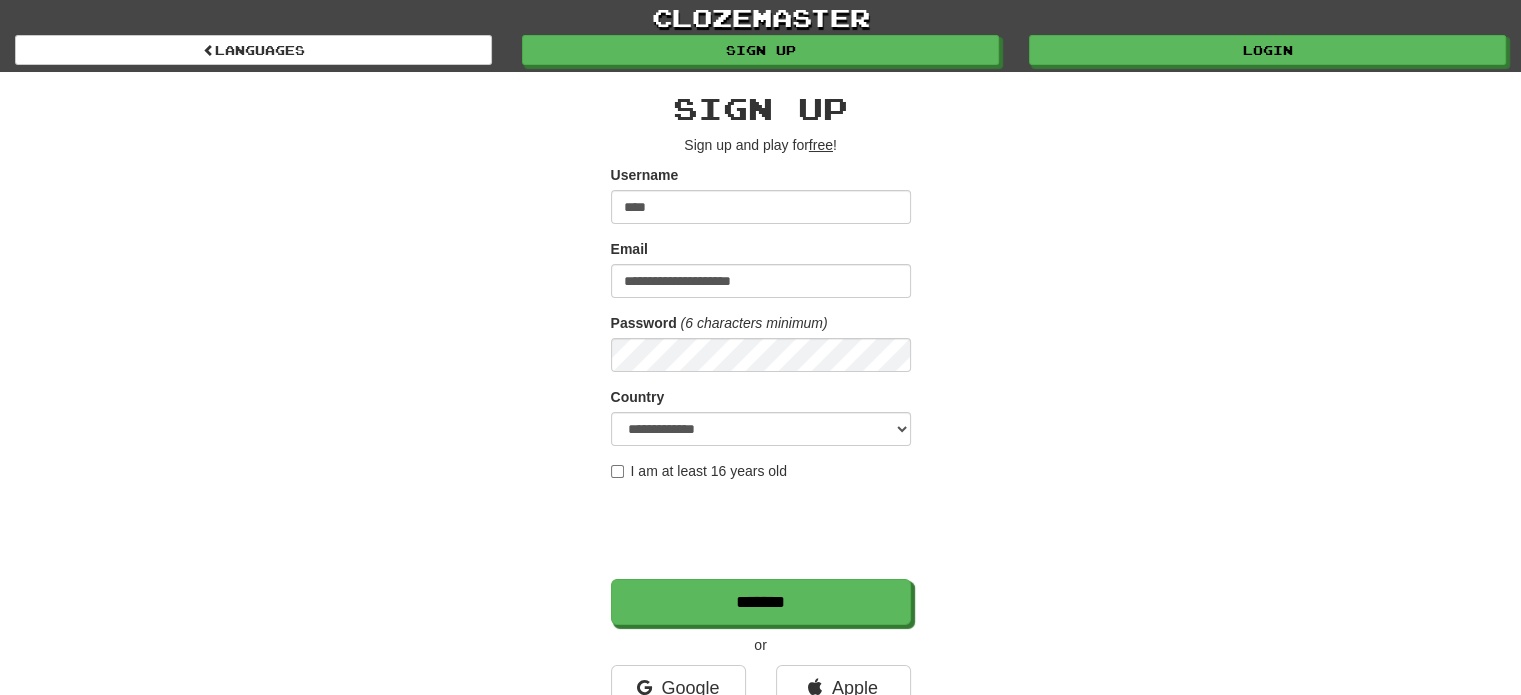 click on "I am at least 16 years old" at bounding box center [699, 471] 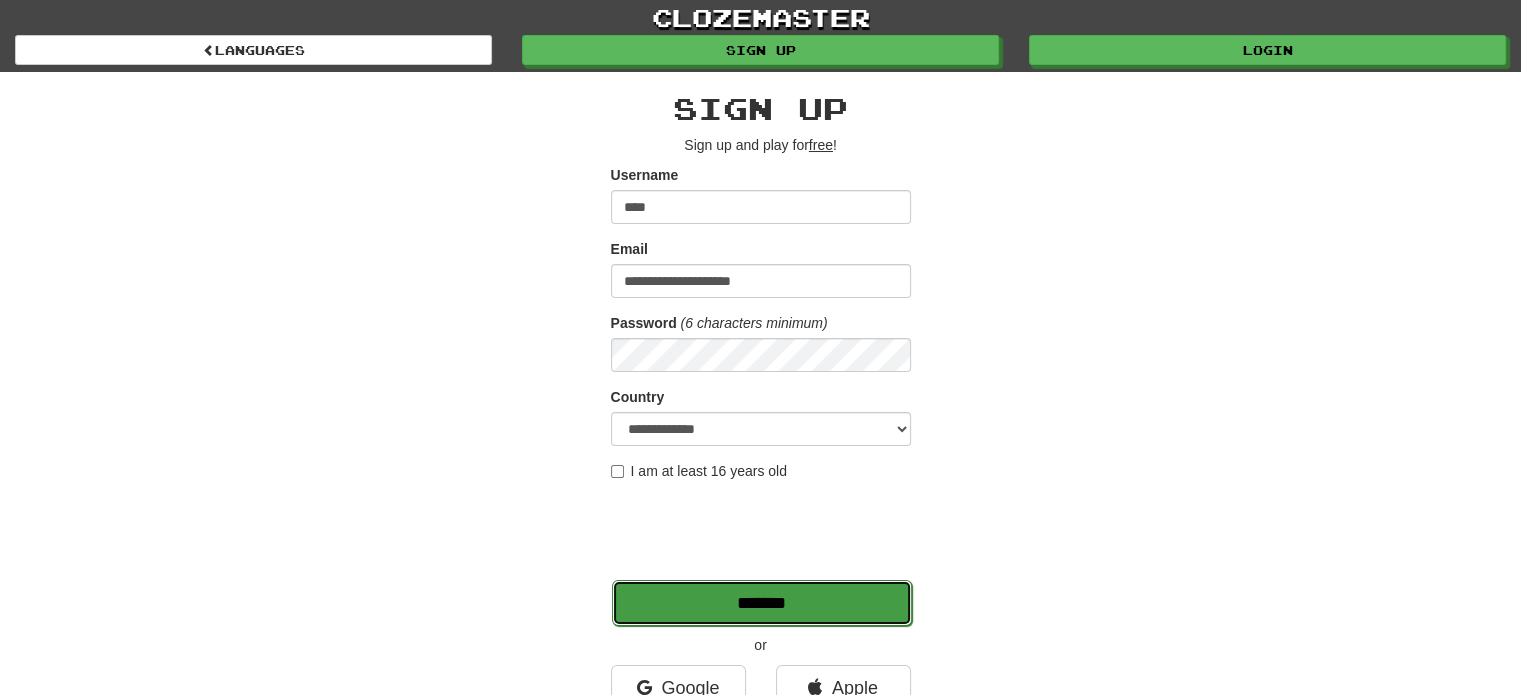 click on "*******" at bounding box center (762, 603) 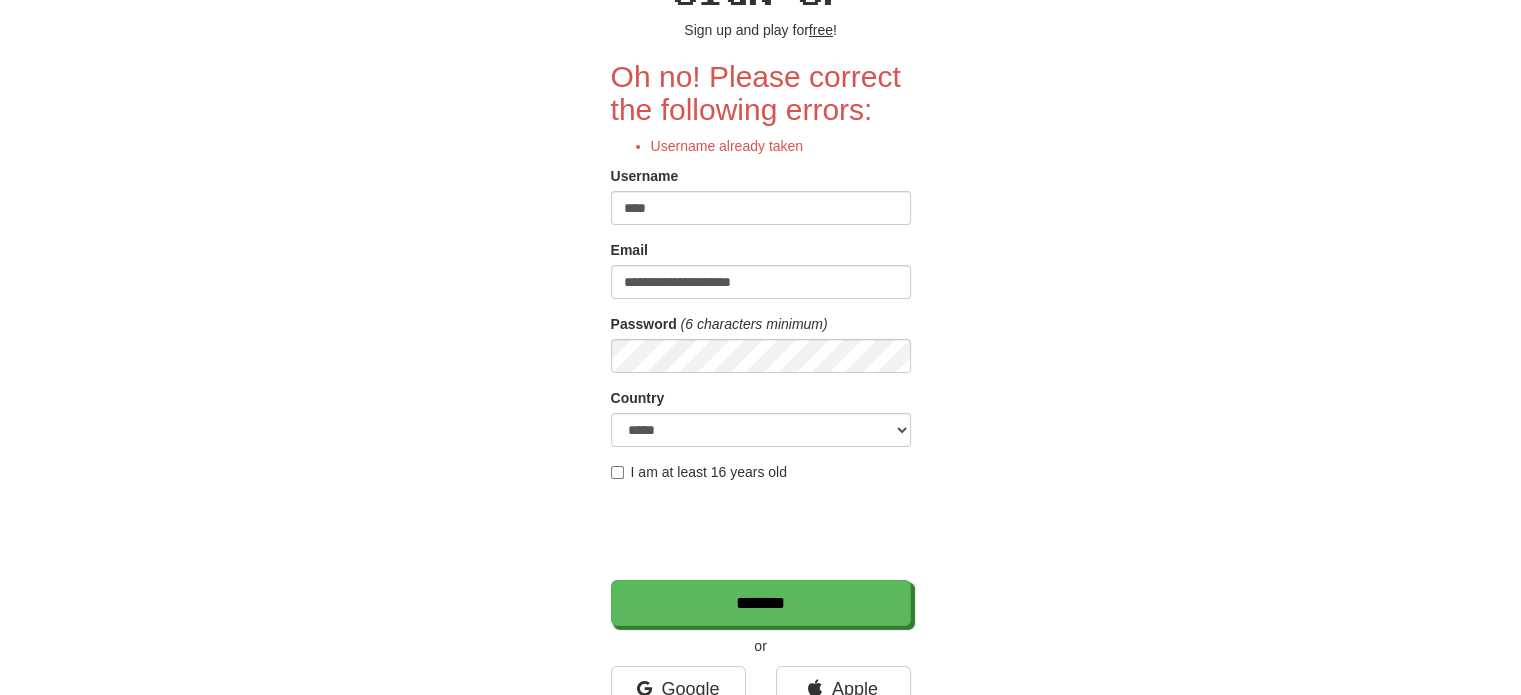 scroll, scrollTop: 116, scrollLeft: 0, axis: vertical 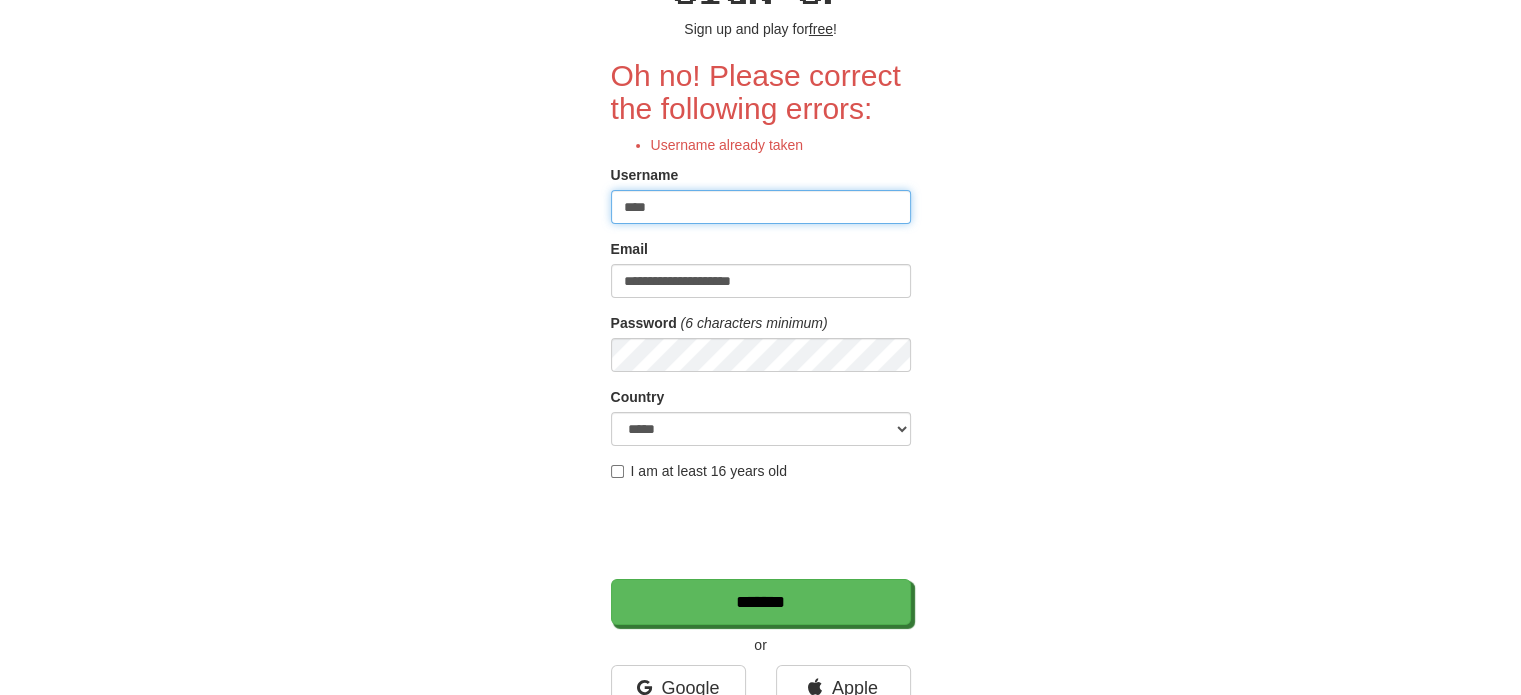 click on "****" at bounding box center (761, 207) 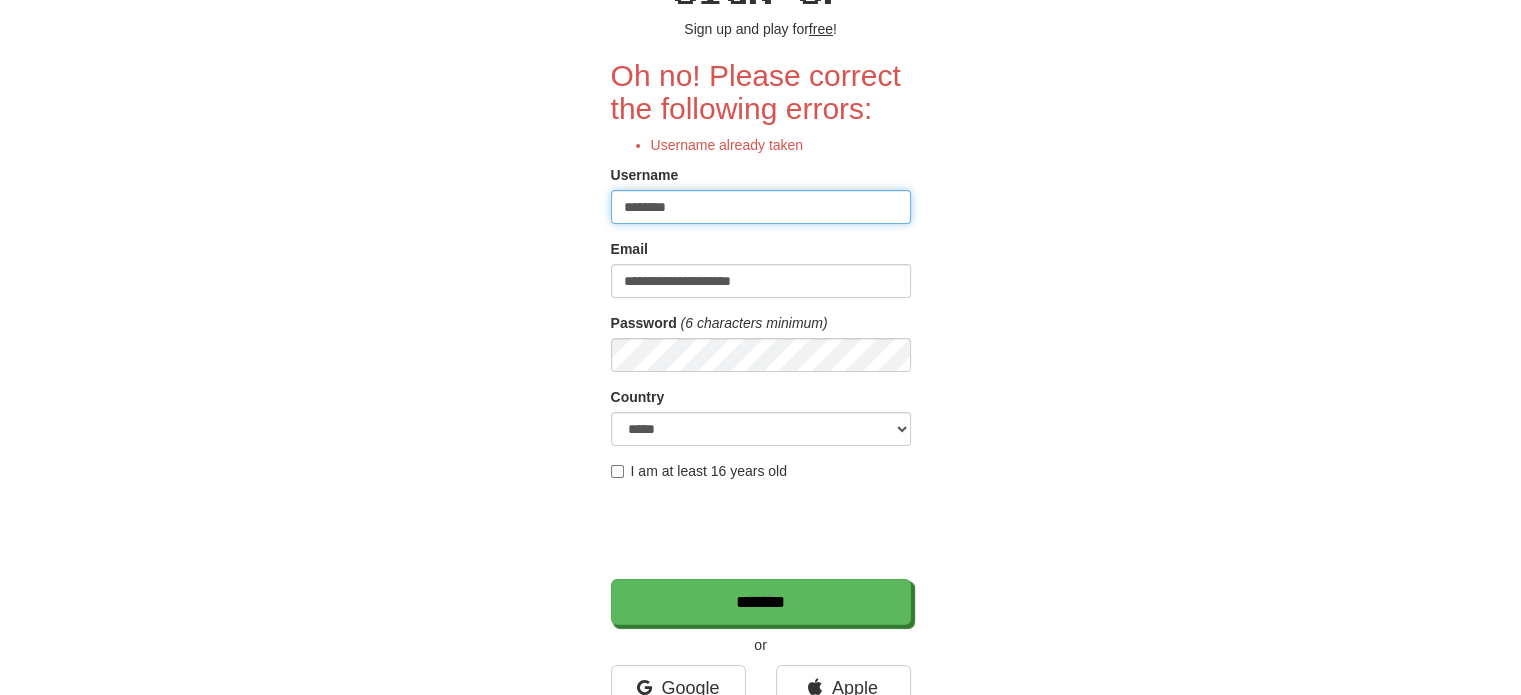 type on "********" 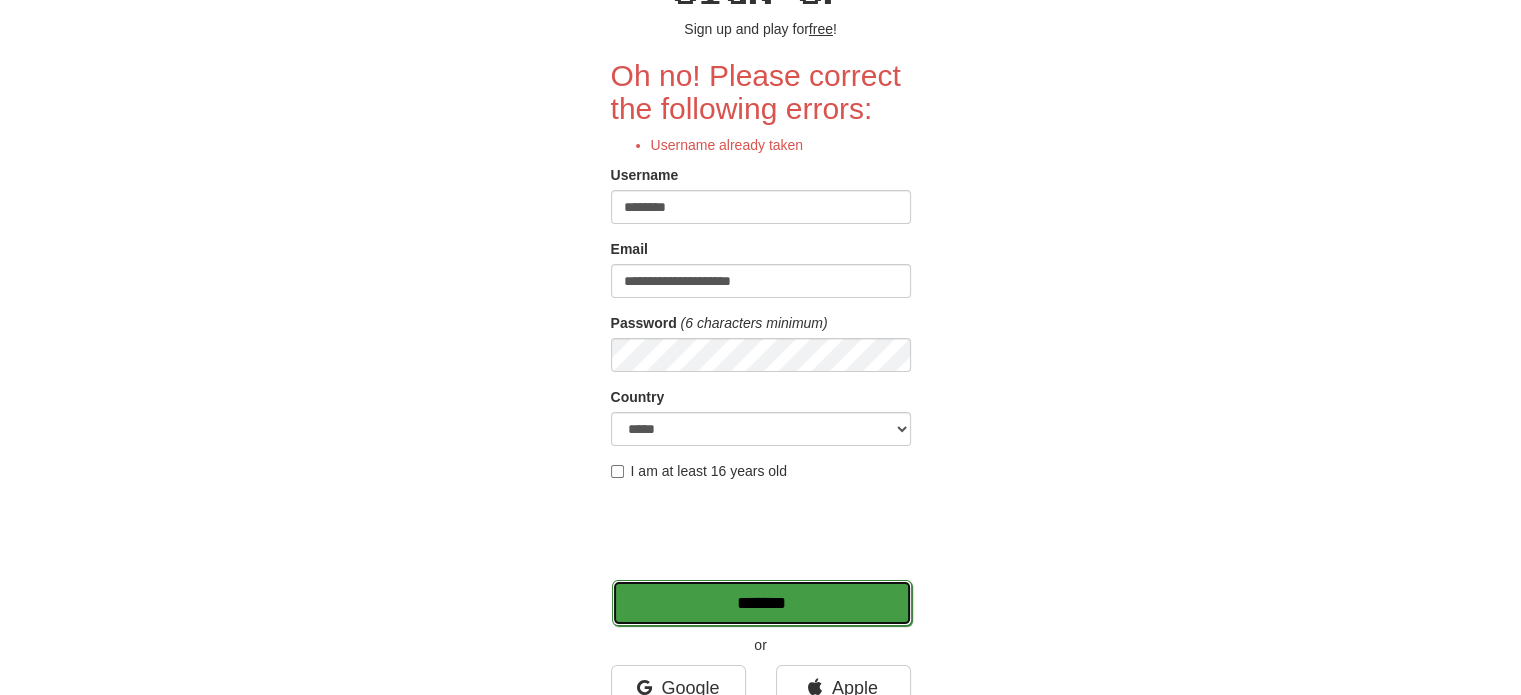click on "*******" at bounding box center (762, 603) 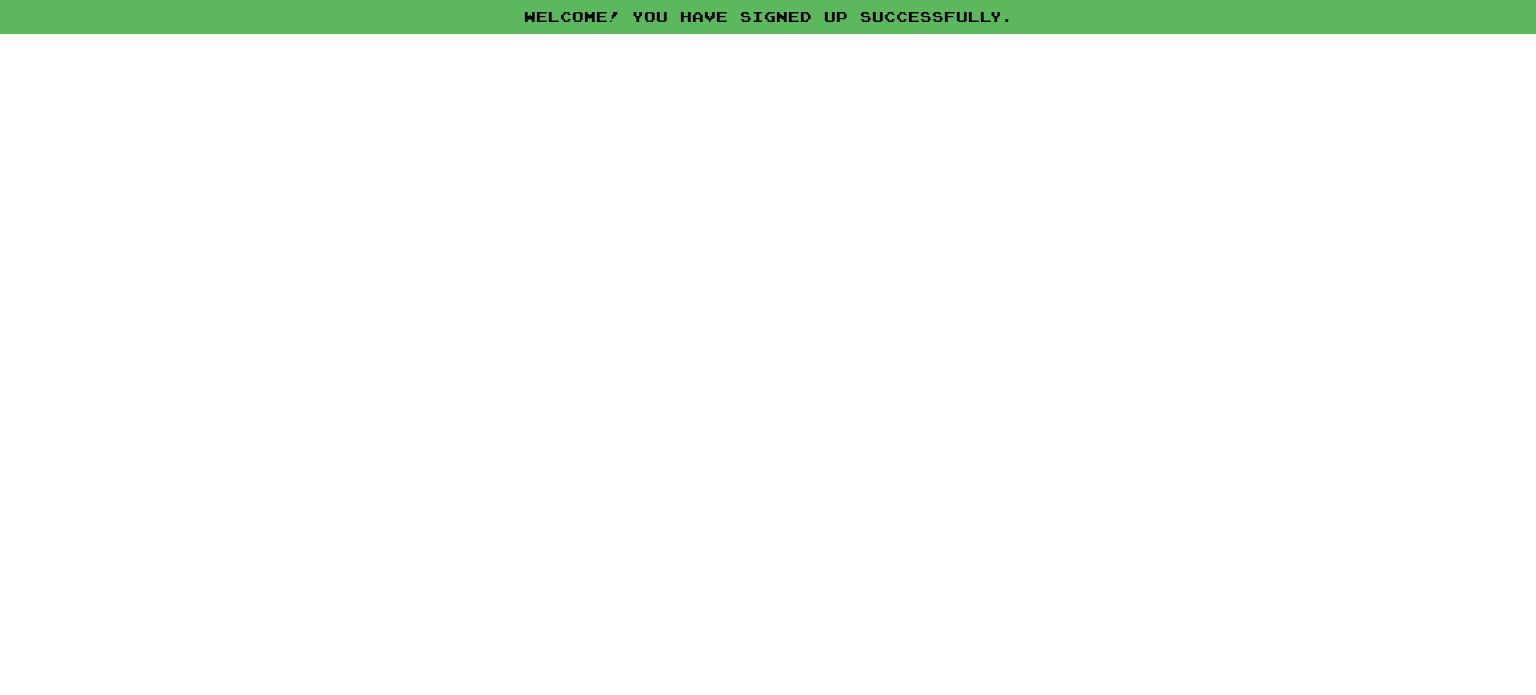 scroll, scrollTop: 0, scrollLeft: 0, axis: both 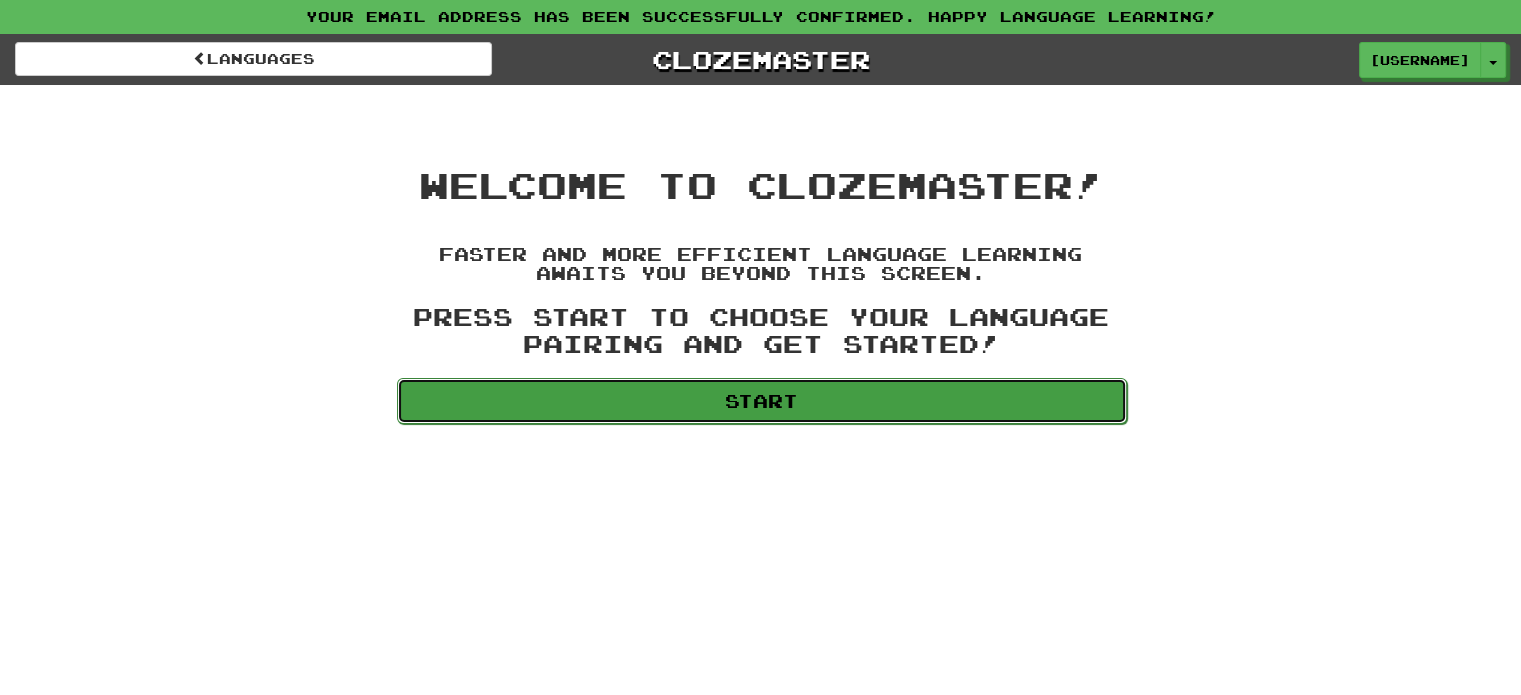 click on "Start" at bounding box center (762, 401) 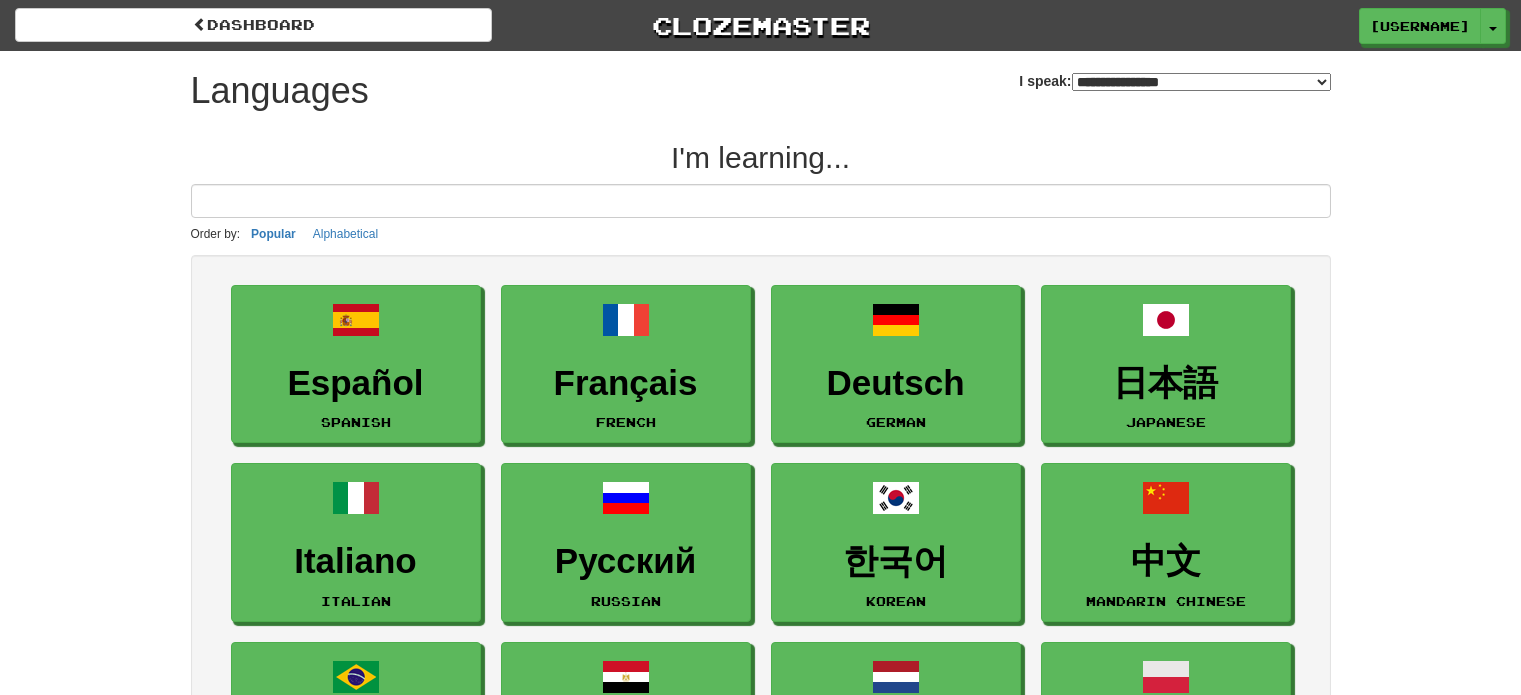 select on "*******" 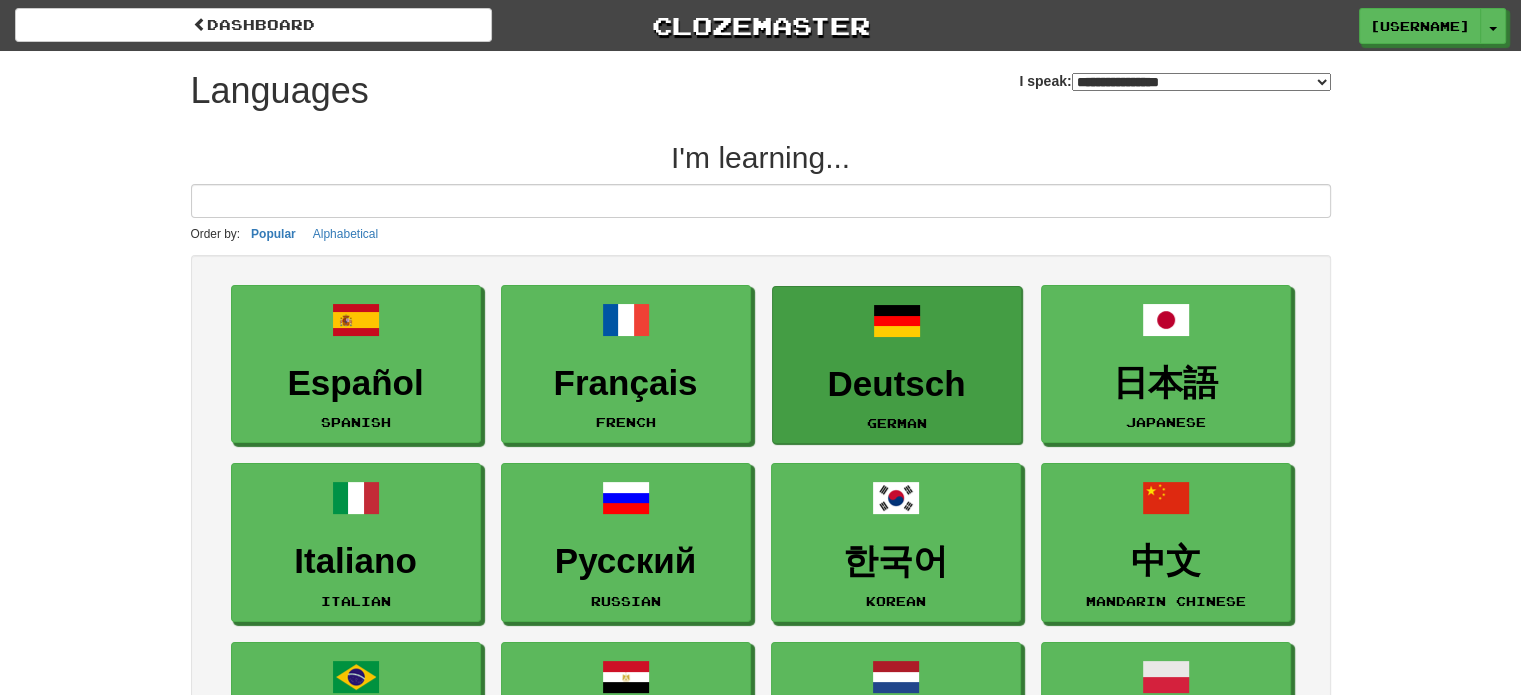 scroll, scrollTop: 191, scrollLeft: 0, axis: vertical 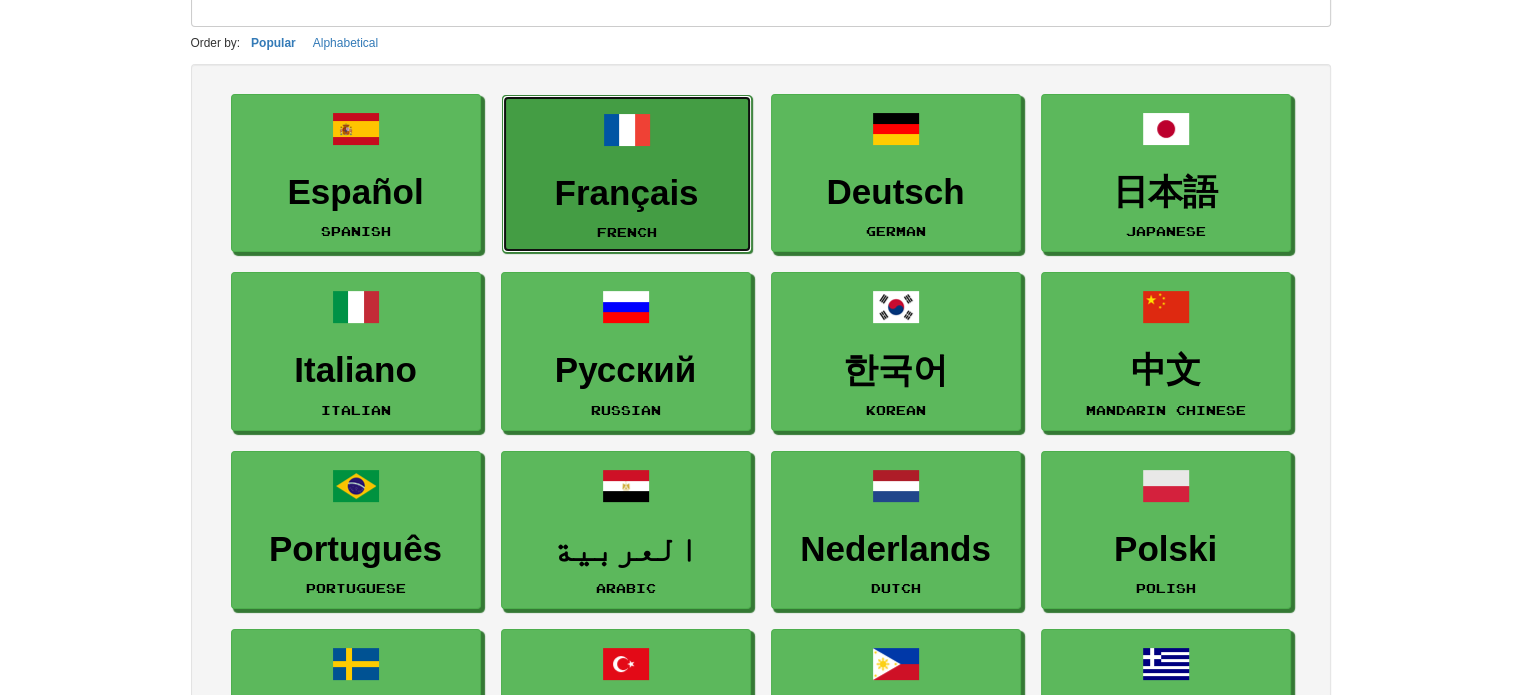 click on "Français French" at bounding box center (627, 174) 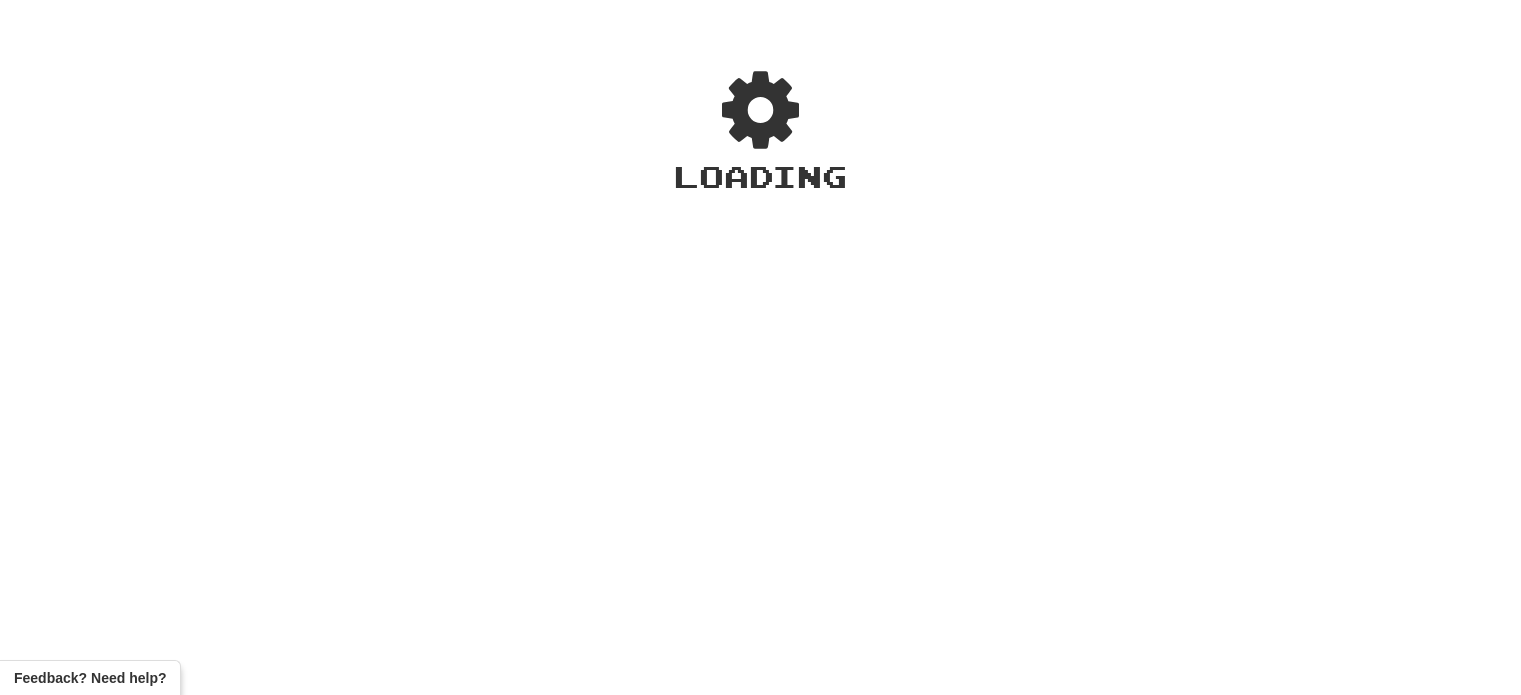 scroll, scrollTop: 0, scrollLeft: 0, axis: both 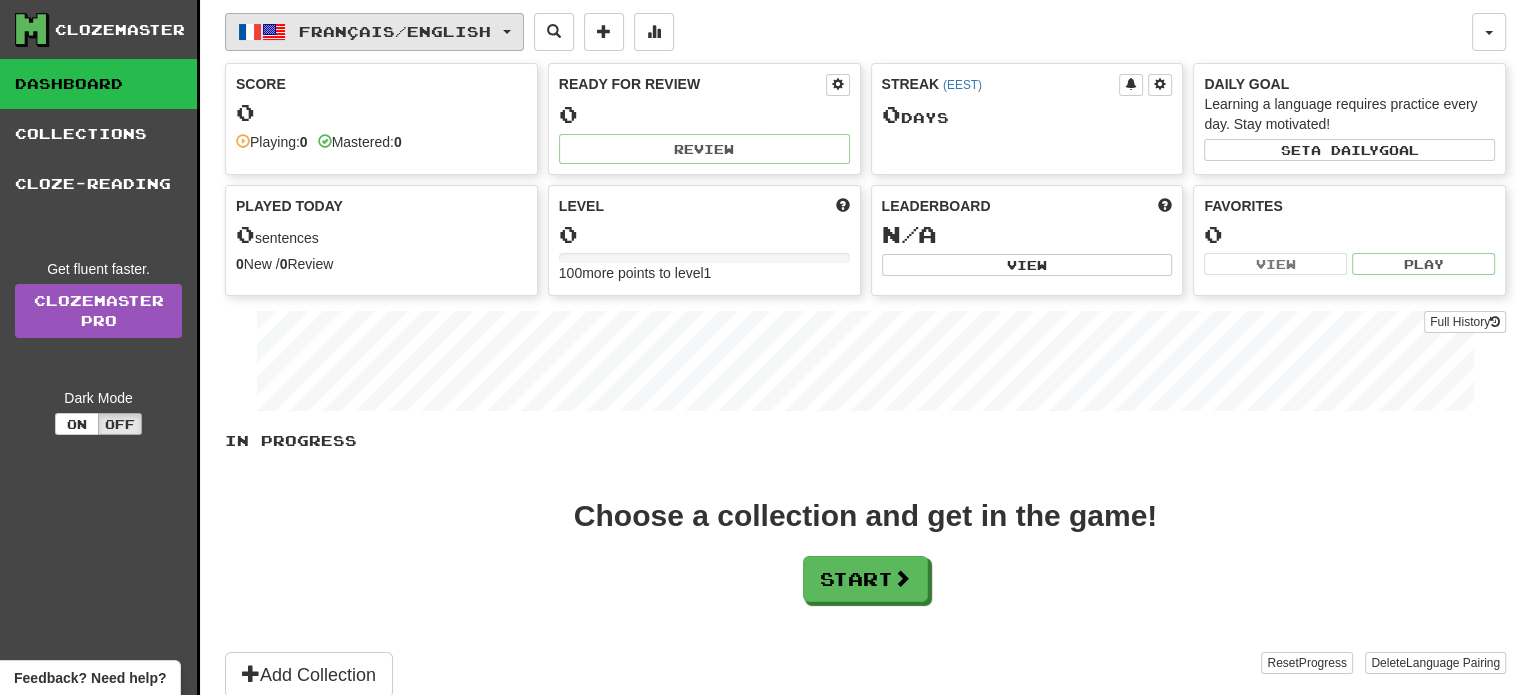 click on "Français  /  English" at bounding box center [395, 31] 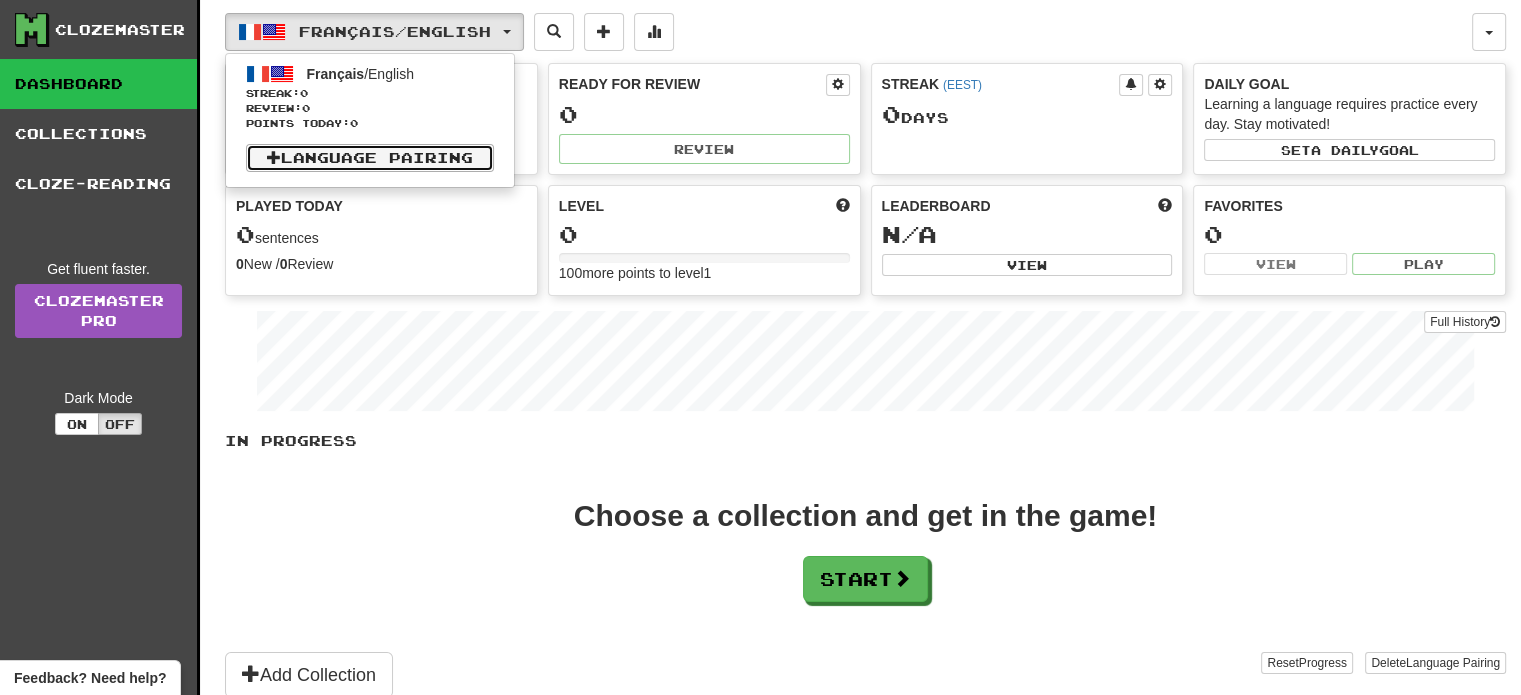 click on "Language Pairing" at bounding box center (370, 158) 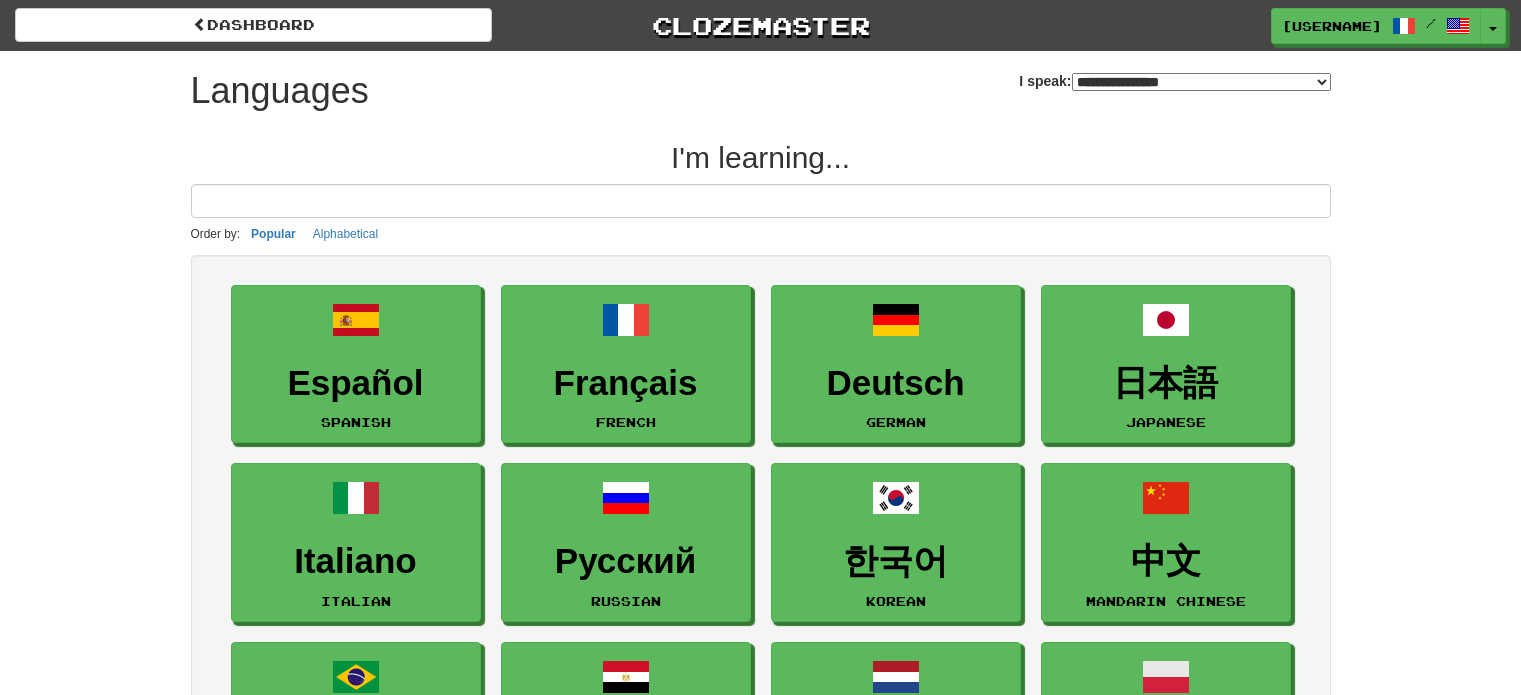 select on "*******" 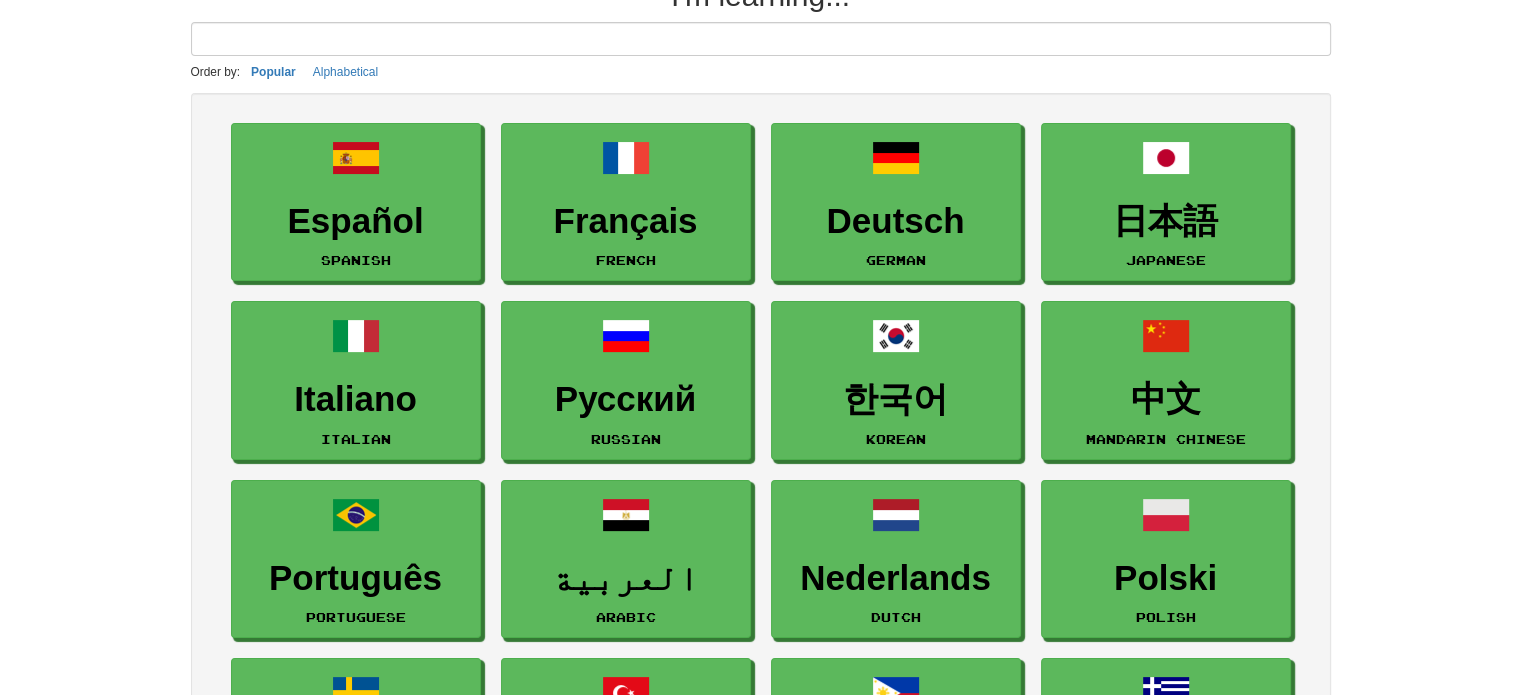 scroll, scrollTop: 174, scrollLeft: 0, axis: vertical 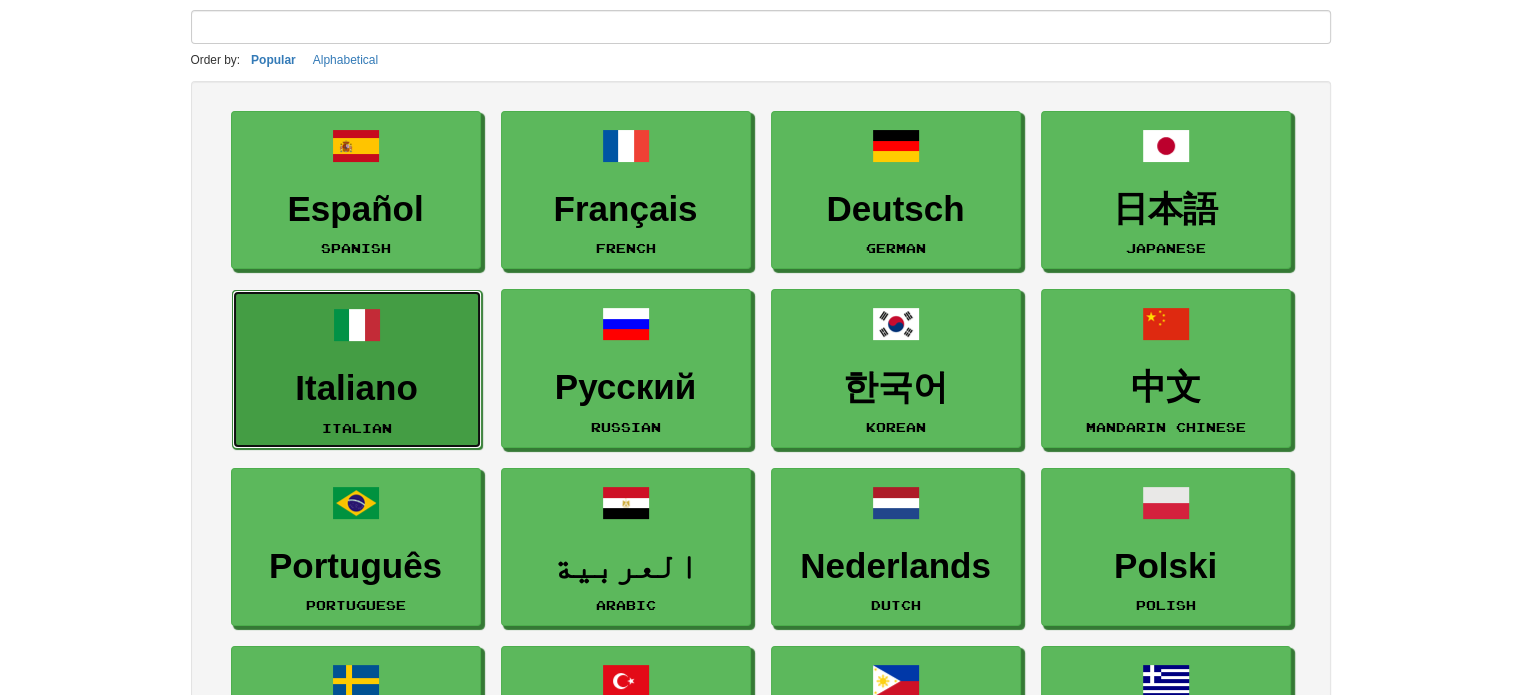 click on "Italiano Italian" at bounding box center [357, 369] 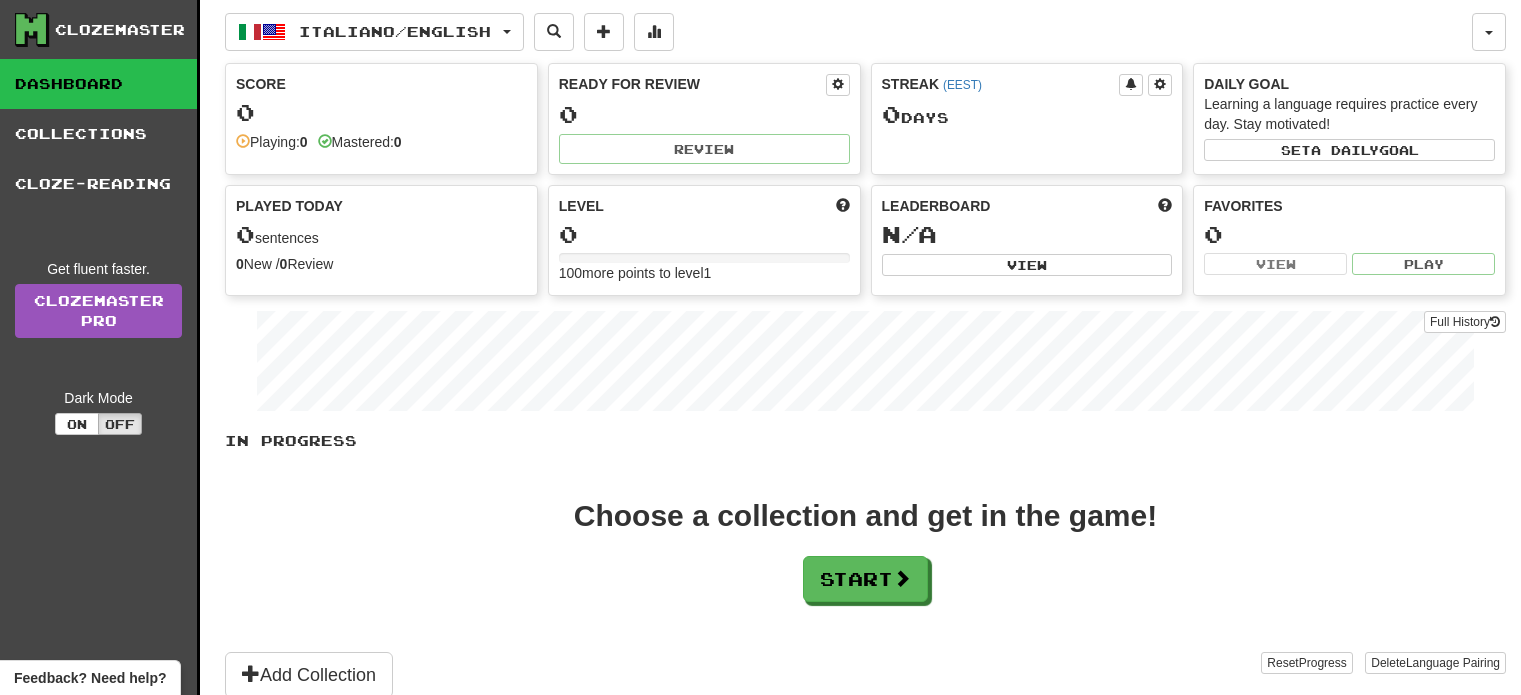 scroll, scrollTop: 0, scrollLeft: 0, axis: both 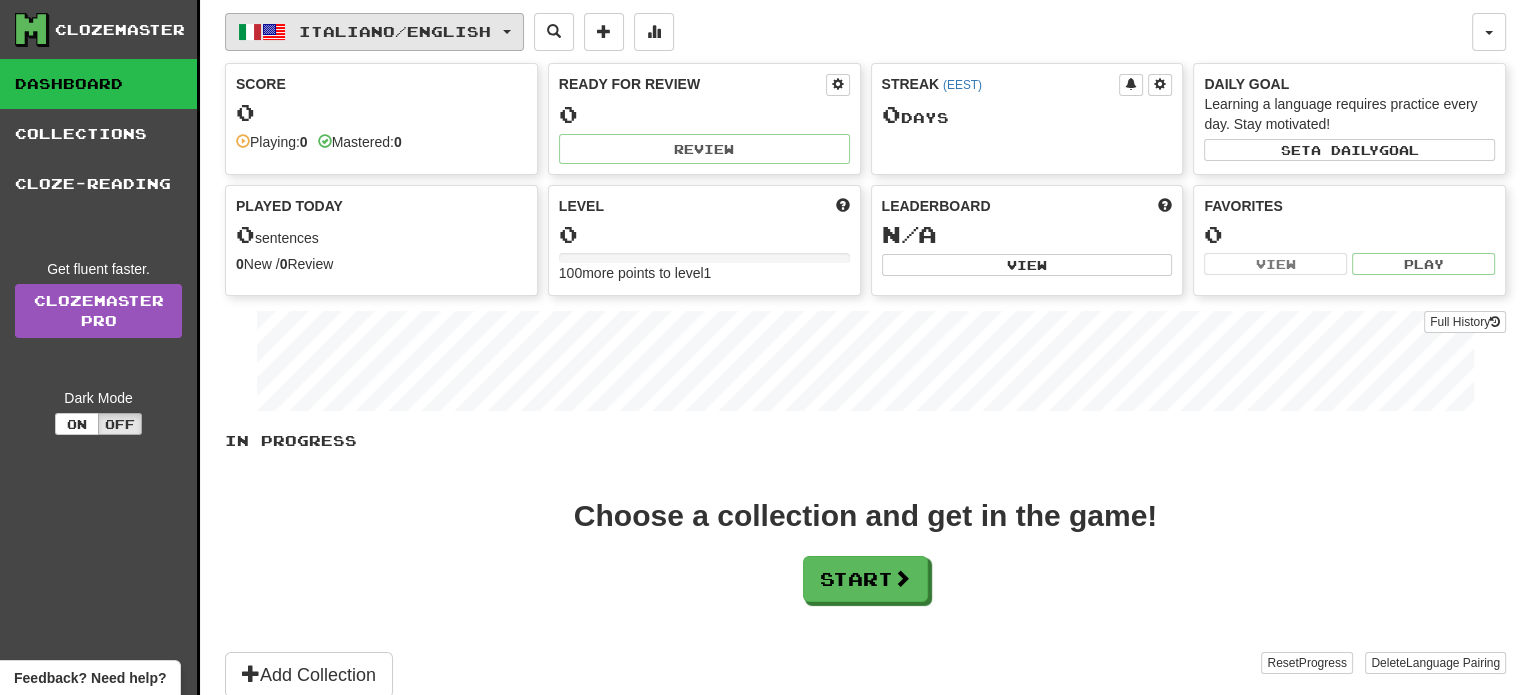 click on "Italiano  /  English" at bounding box center (395, 31) 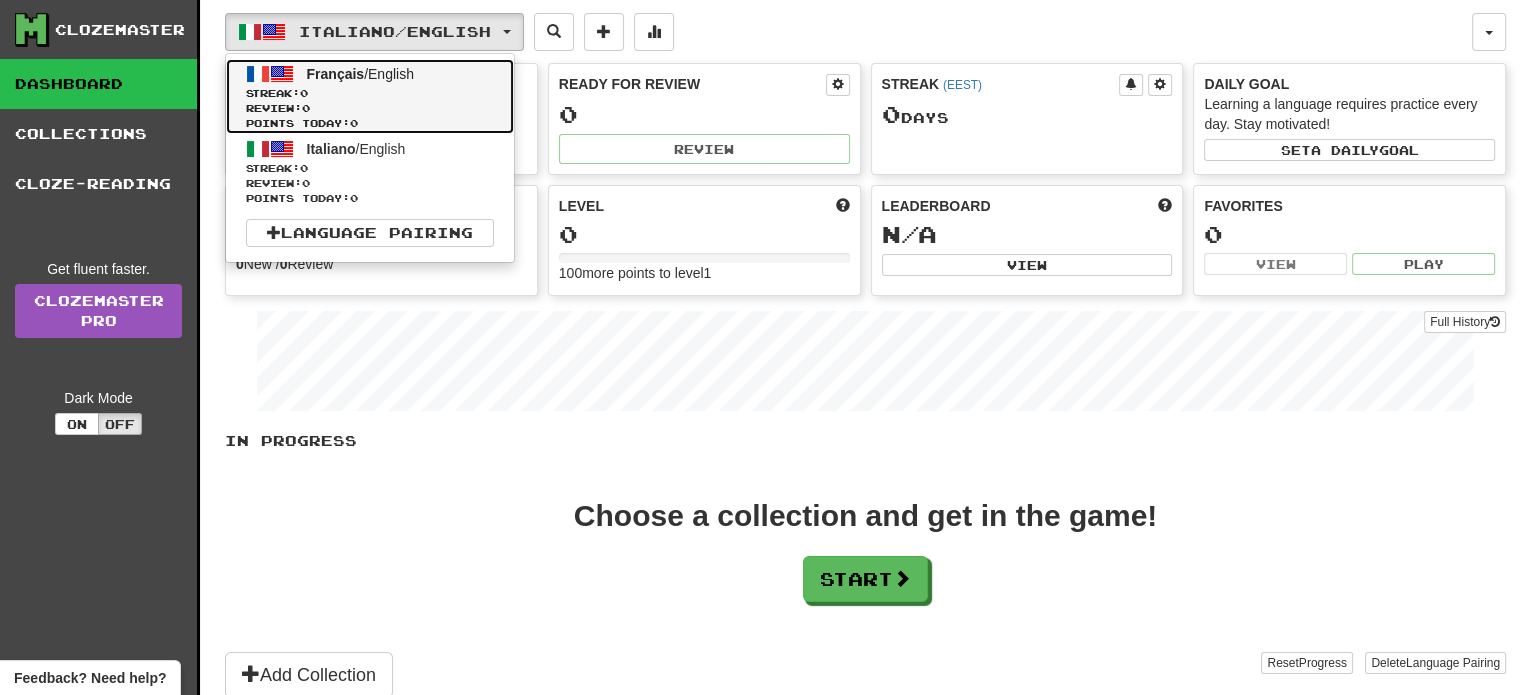 click on "Review:  0" at bounding box center [370, 108] 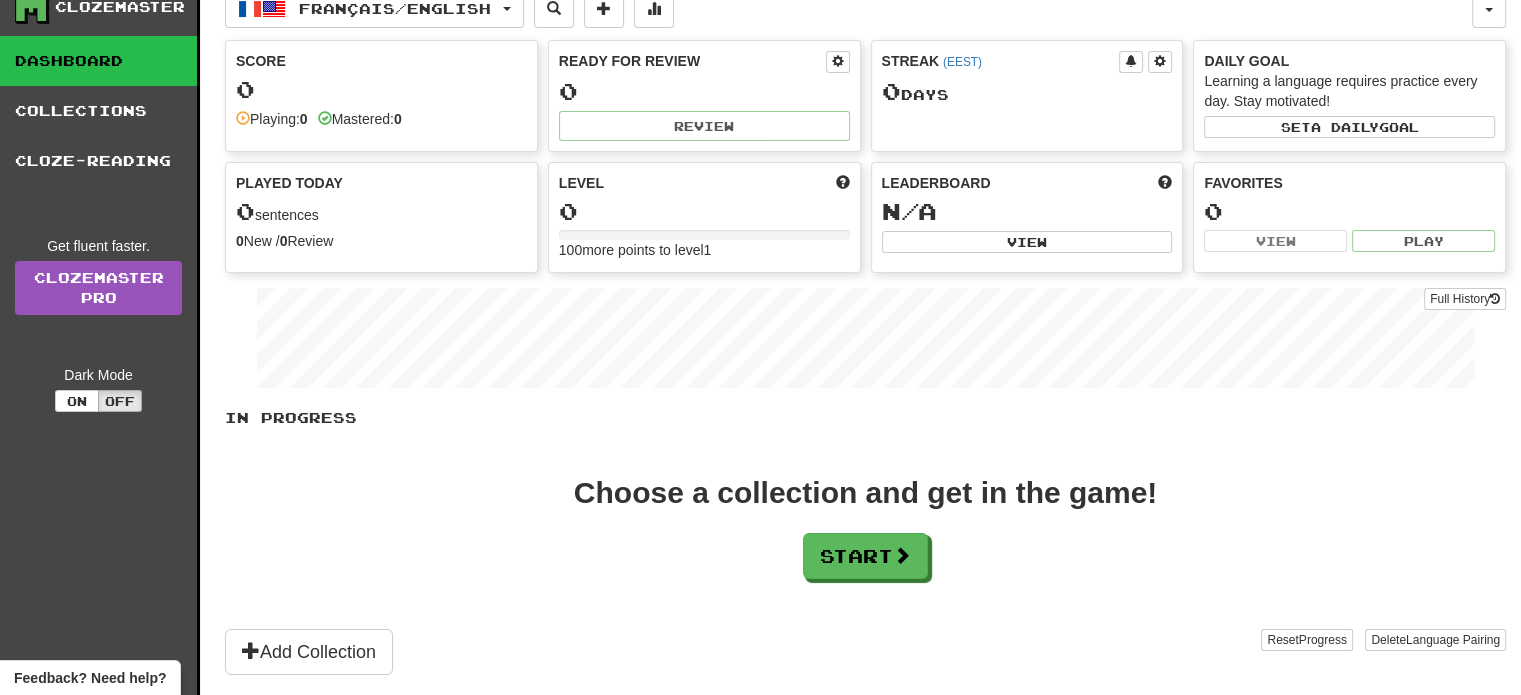 scroll, scrollTop: 28, scrollLeft: 0, axis: vertical 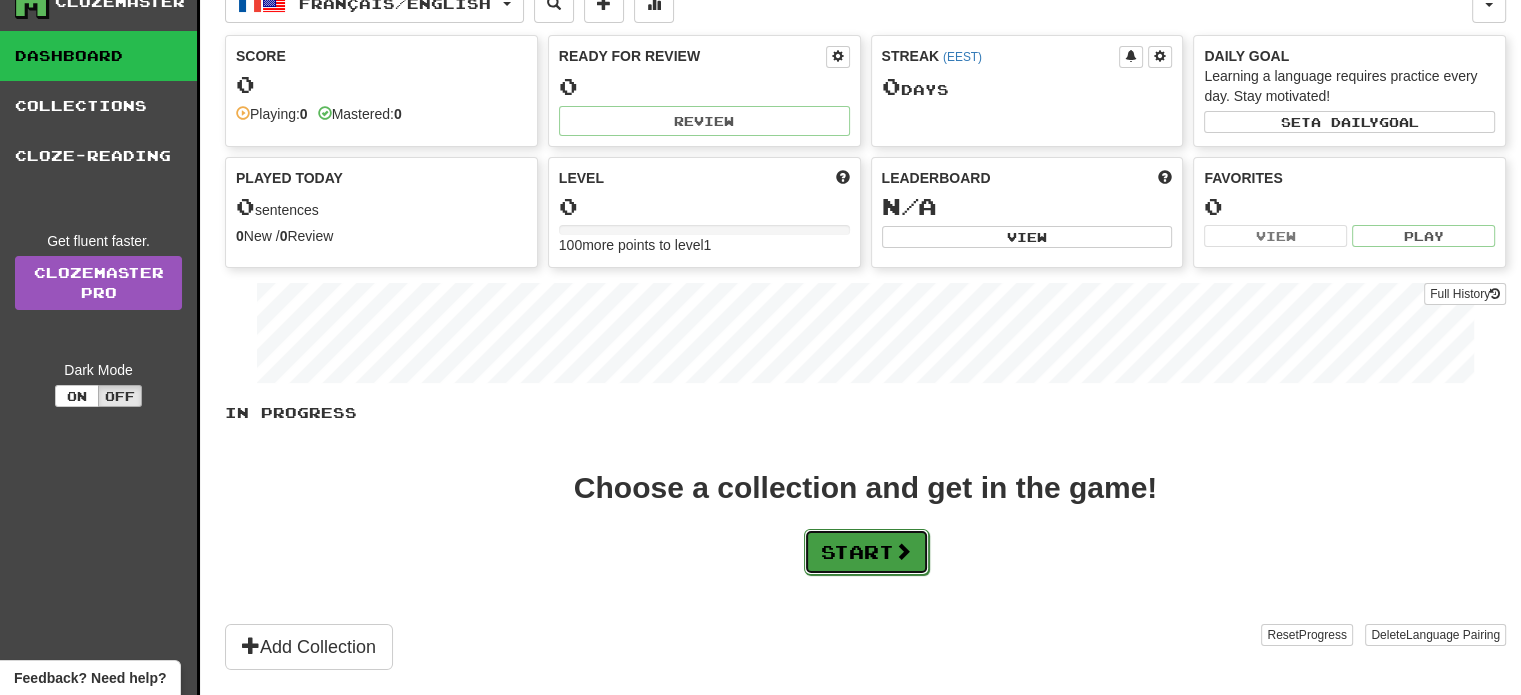 click on "Start" at bounding box center (866, 552) 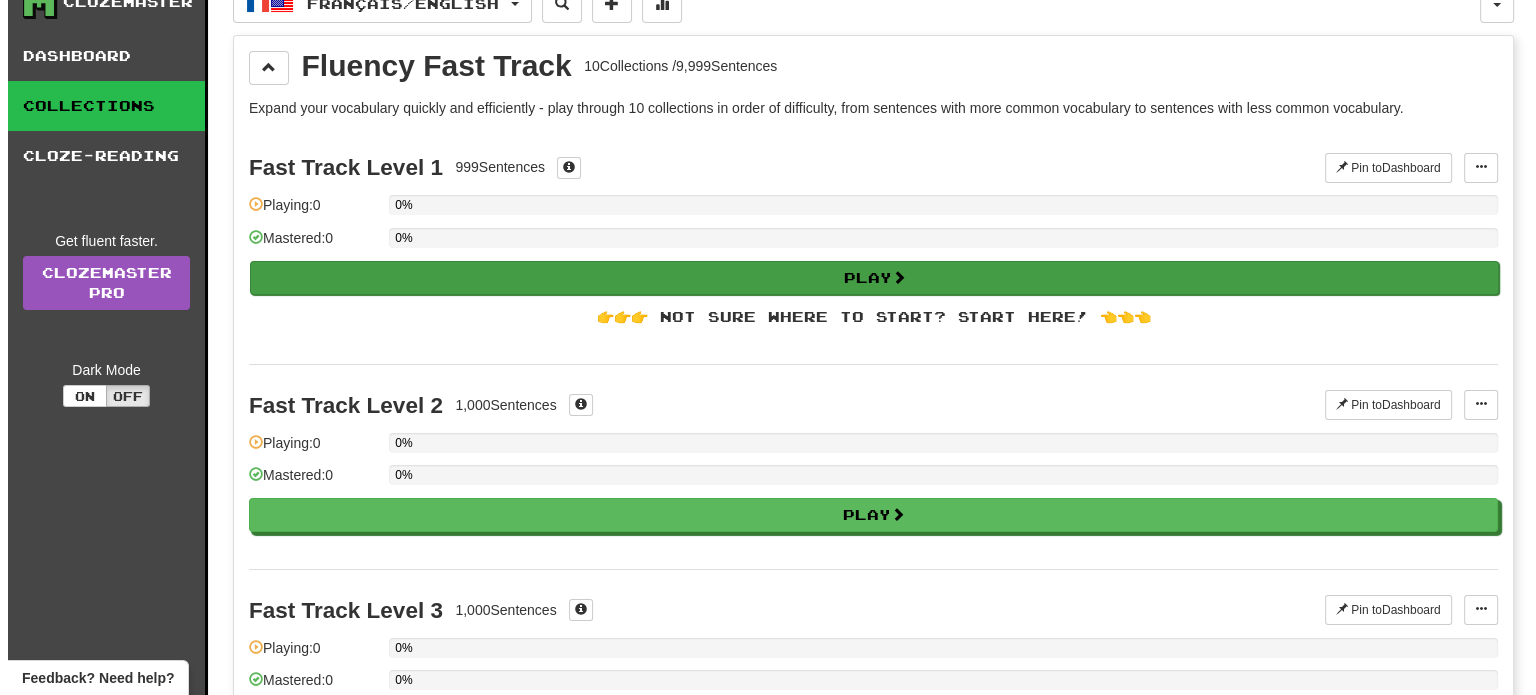 scroll, scrollTop: 30, scrollLeft: 0, axis: vertical 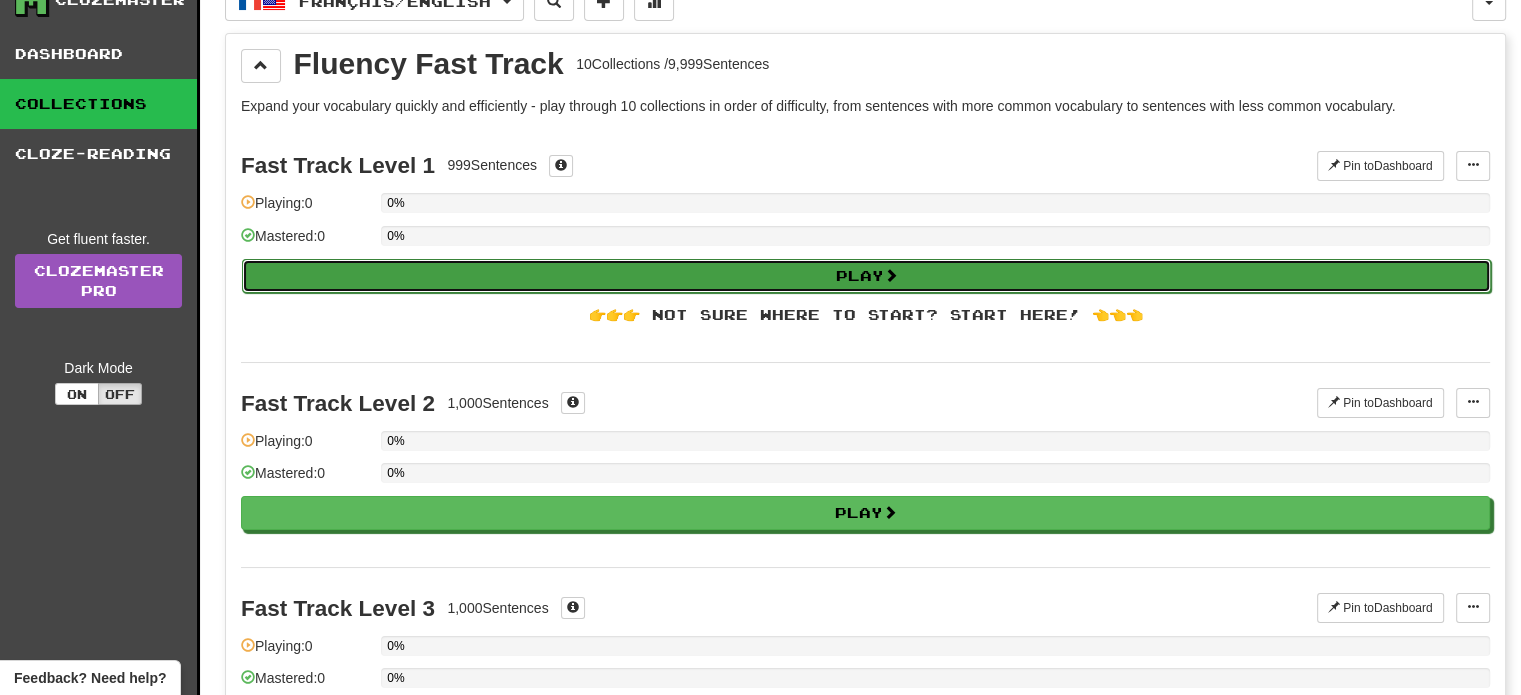 click on "Play" at bounding box center [866, 276] 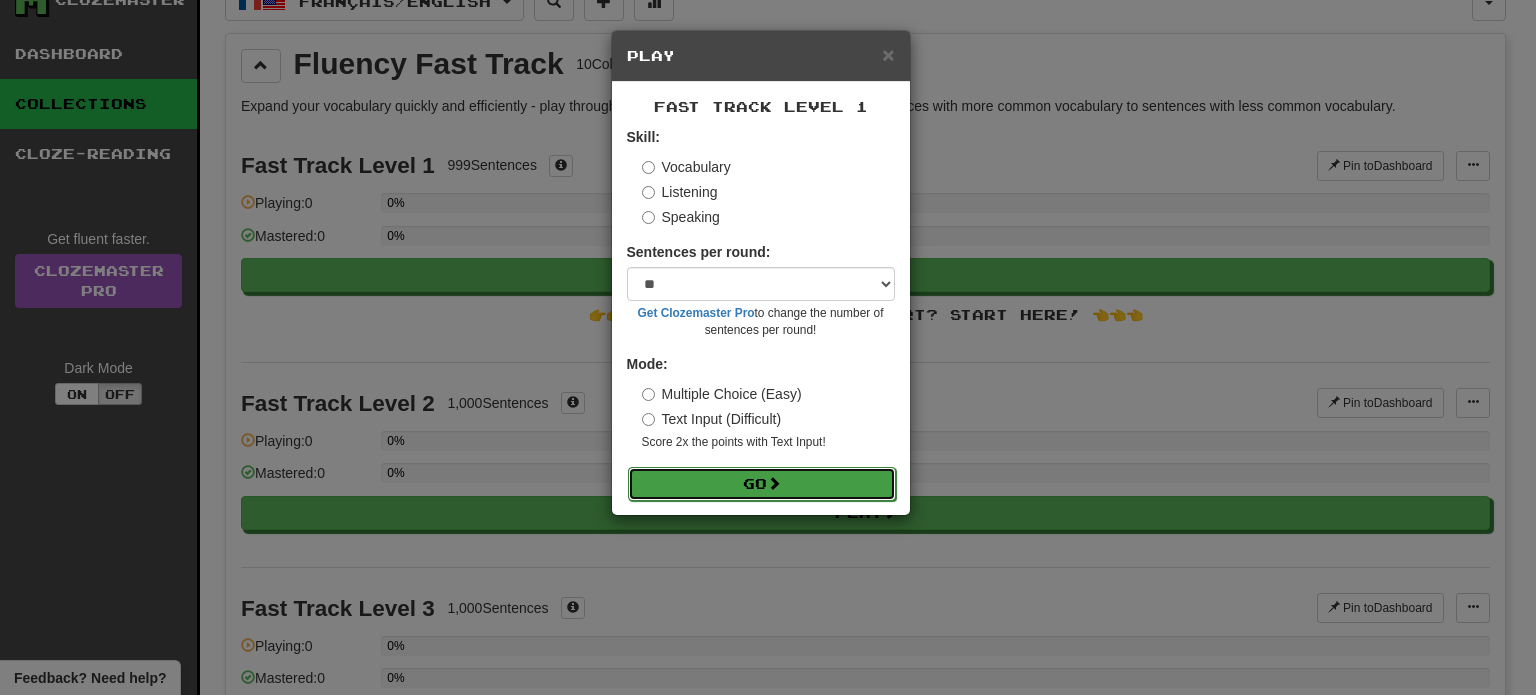 click on "Go" at bounding box center [762, 484] 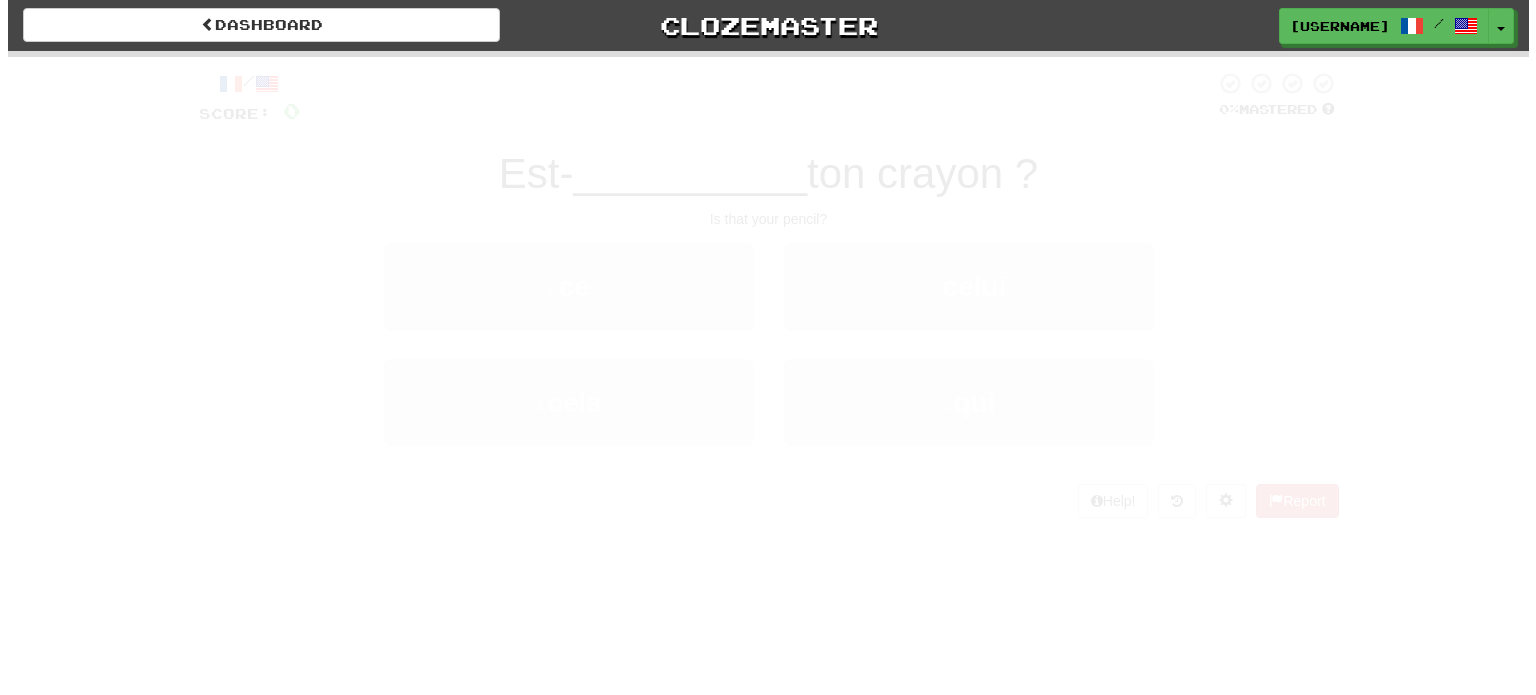 scroll, scrollTop: 0, scrollLeft: 0, axis: both 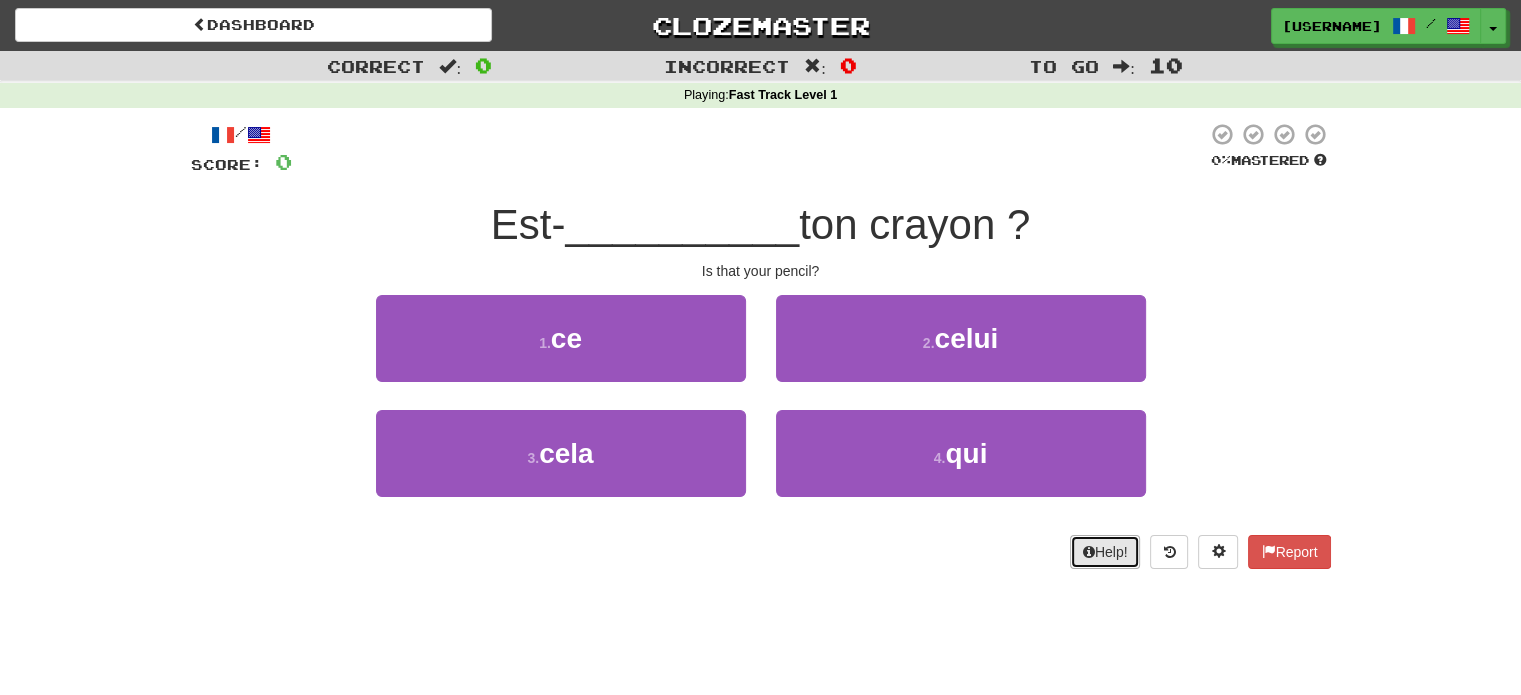 click on "Help!" at bounding box center [1105, 552] 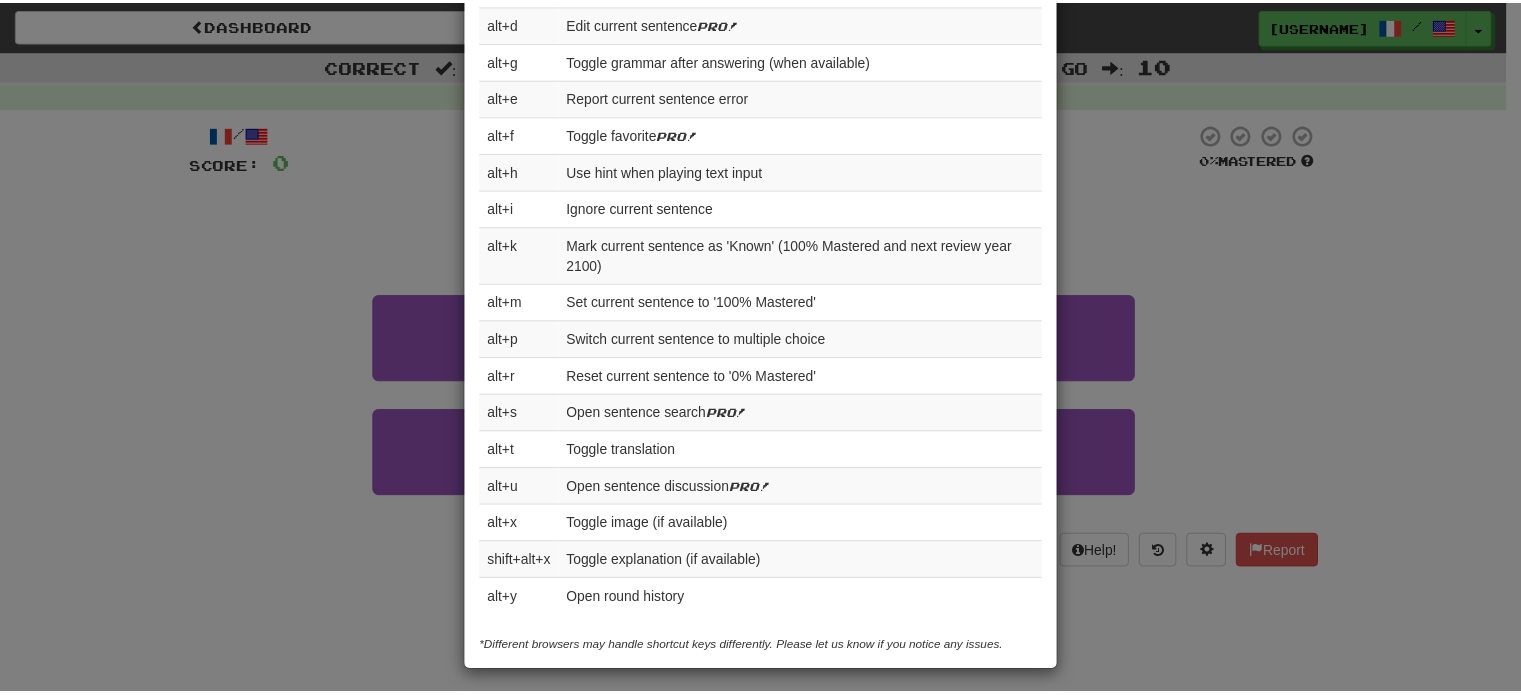 scroll, scrollTop: 0, scrollLeft: 0, axis: both 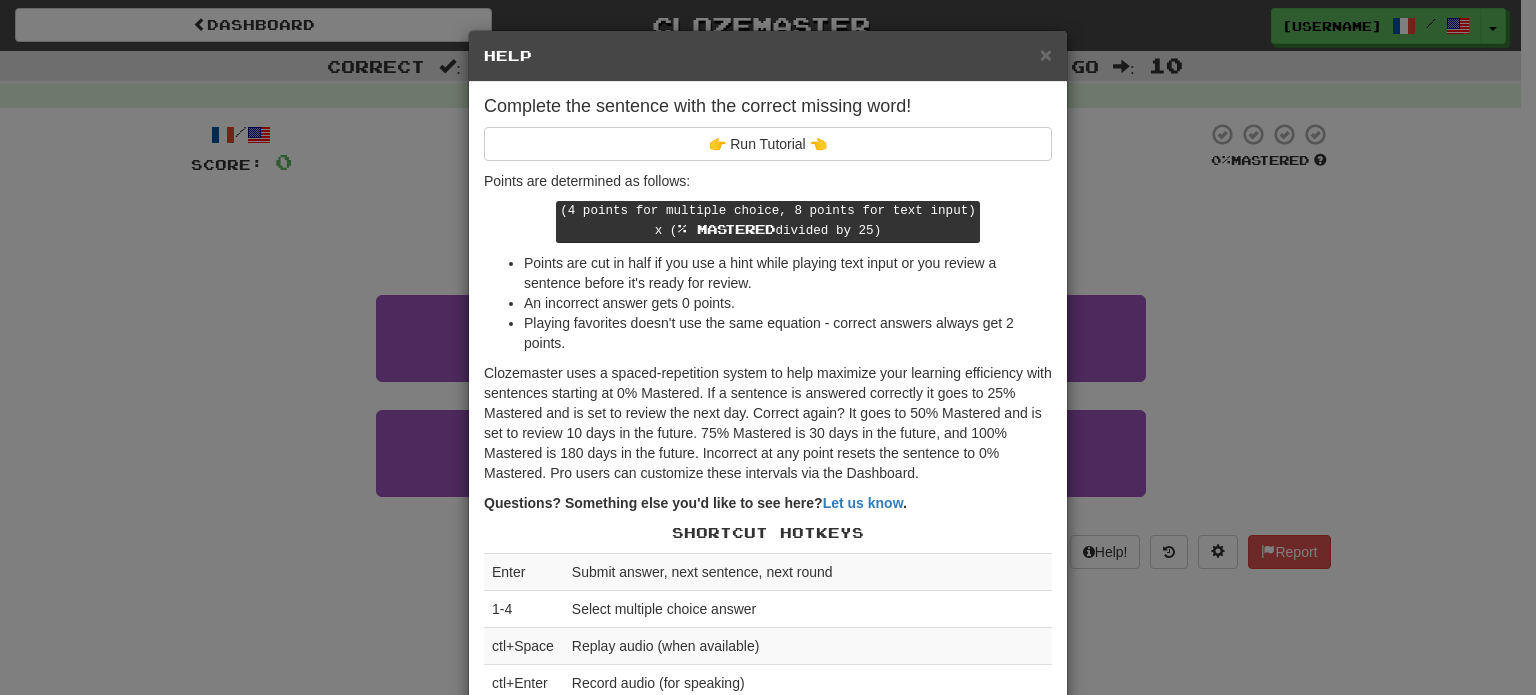 click on "× Help" at bounding box center [768, 56] 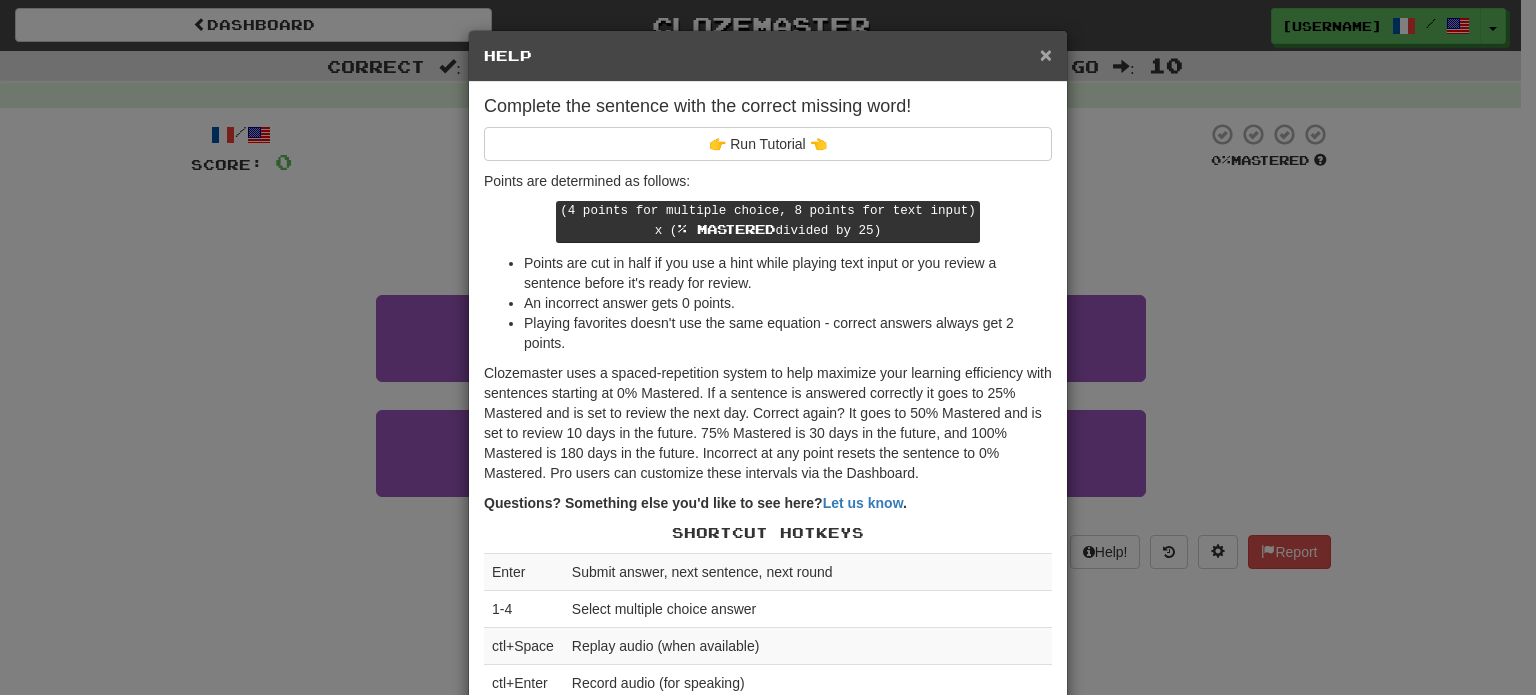 click on "×" at bounding box center (1046, 54) 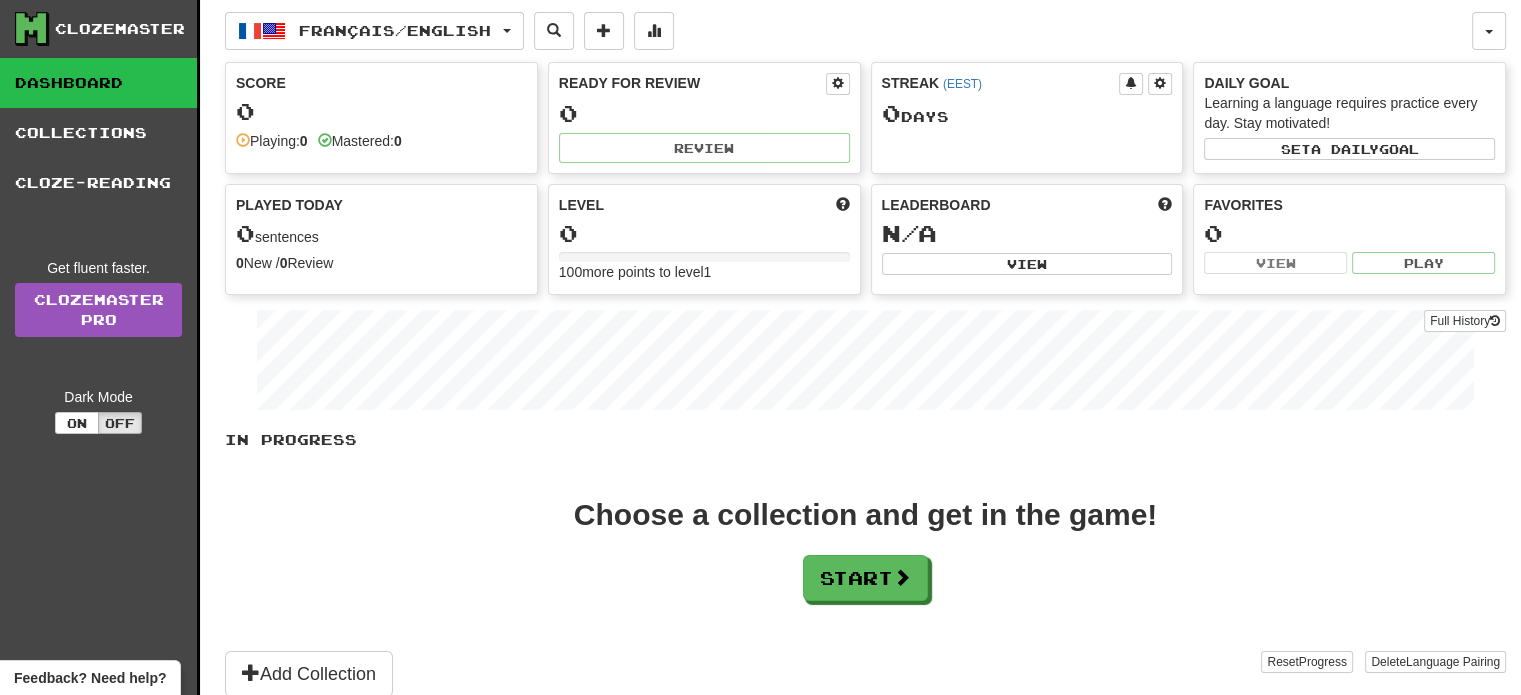 scroll, scrollTop: 0, scrollLeft: 0, axis: both 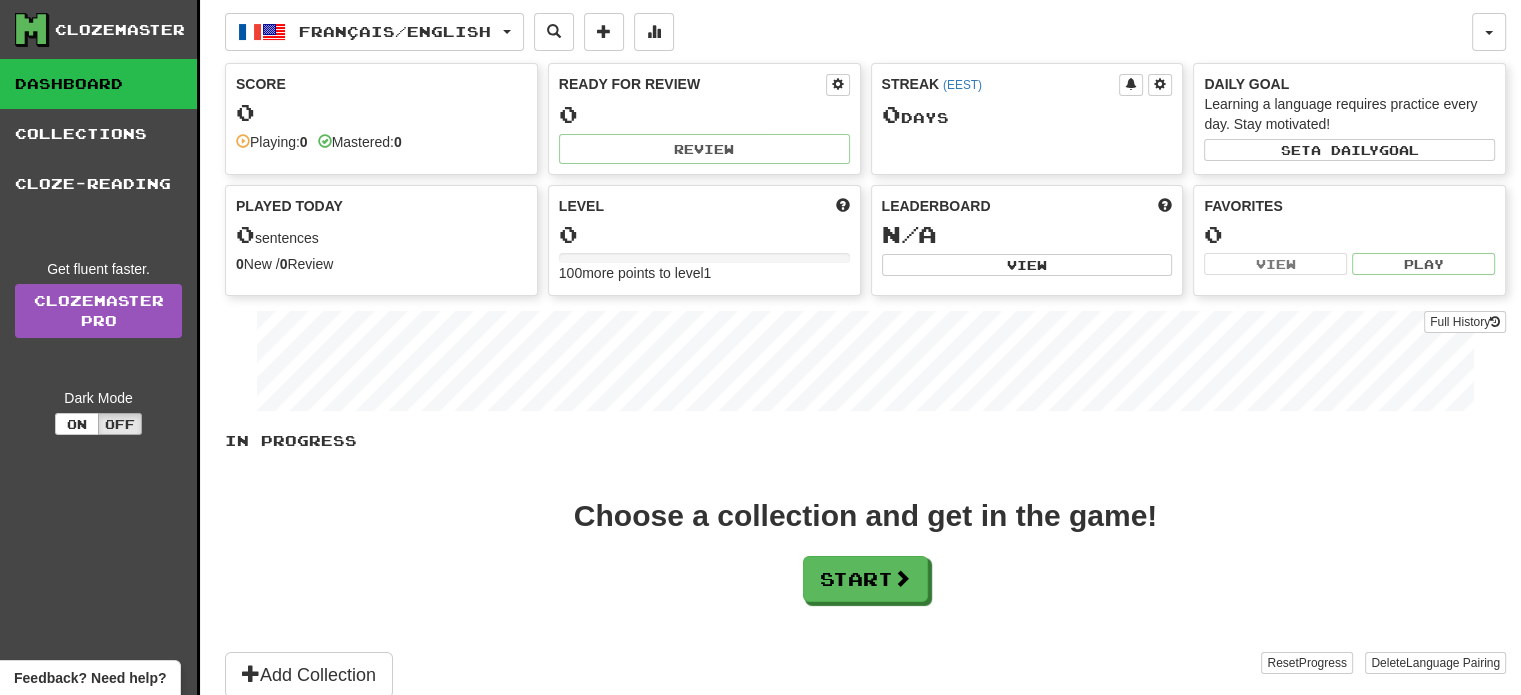 click on "0" at bounding box center (704, 234) 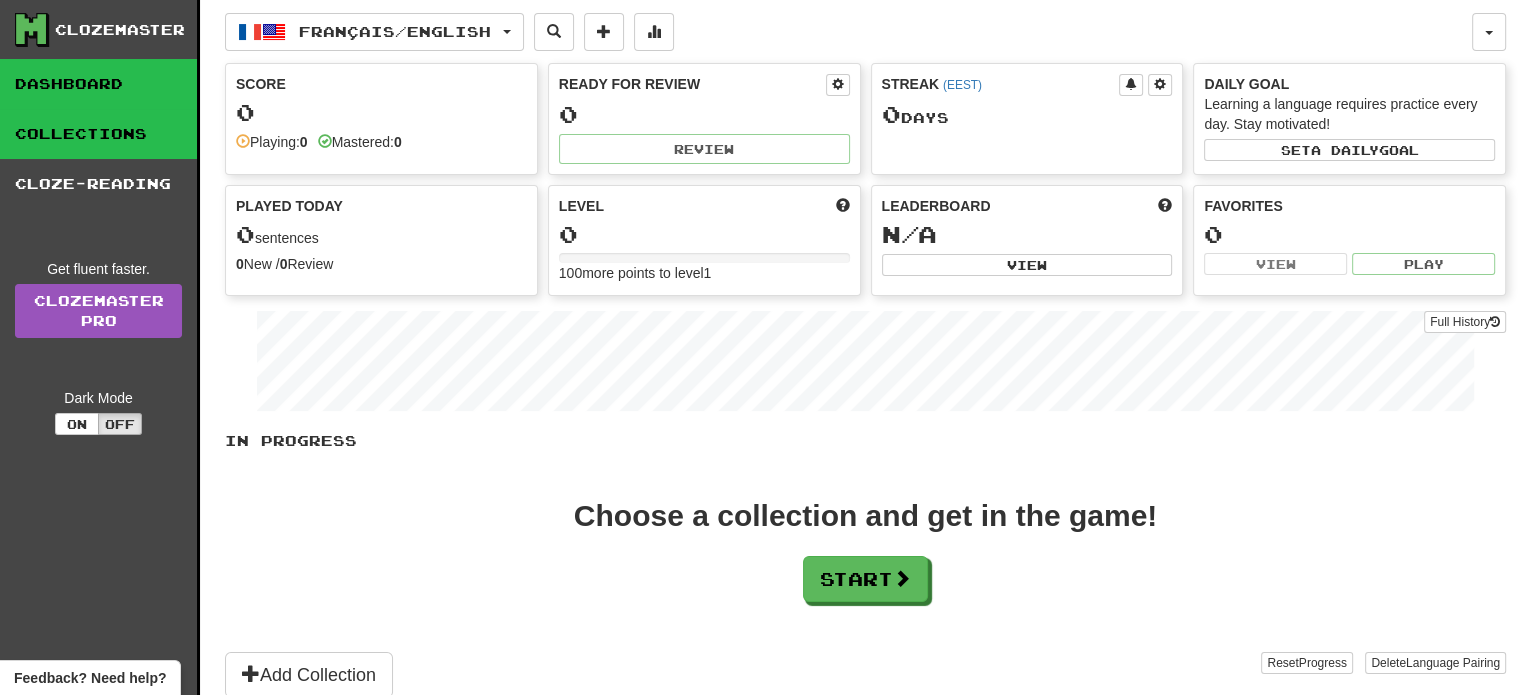 click on "Collections" at bounding box center (98, 134) 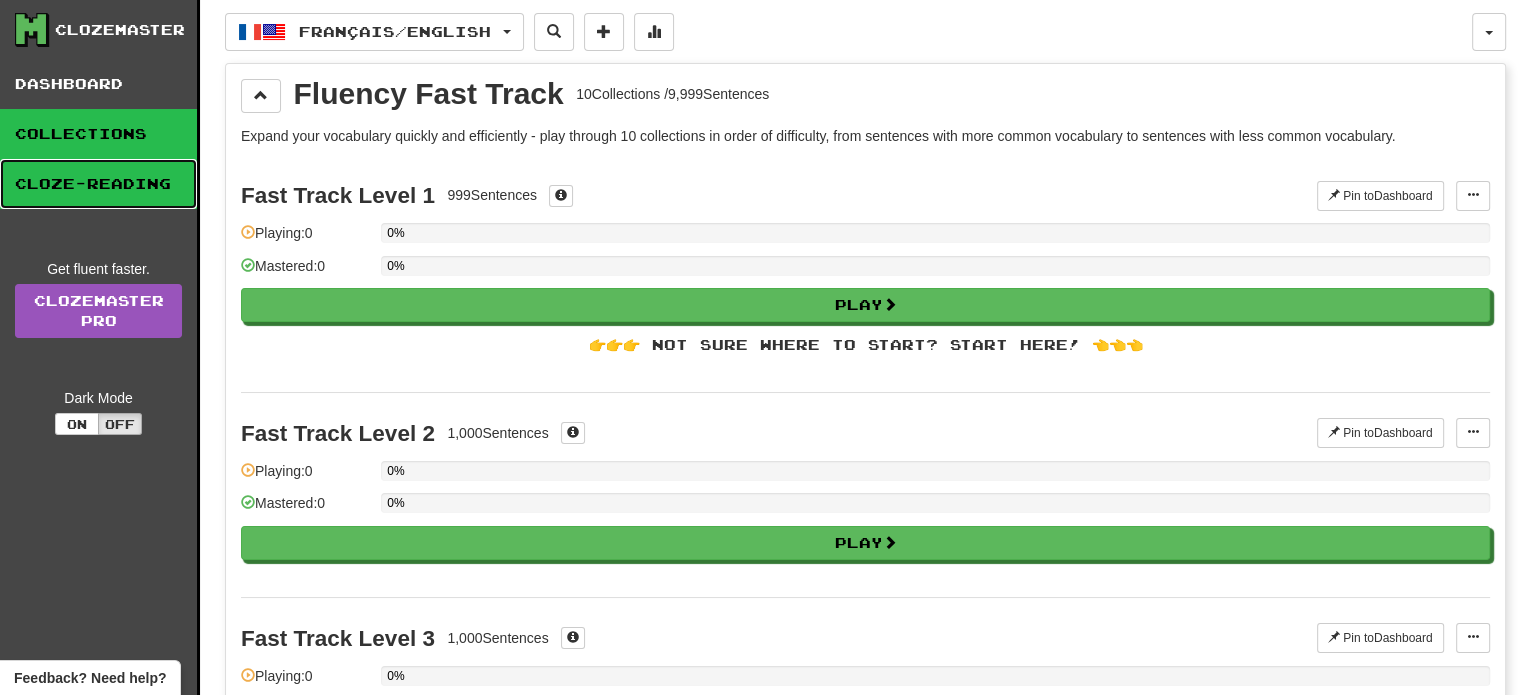 click on "Cloze-Reading" at bounding box center (98, 184) 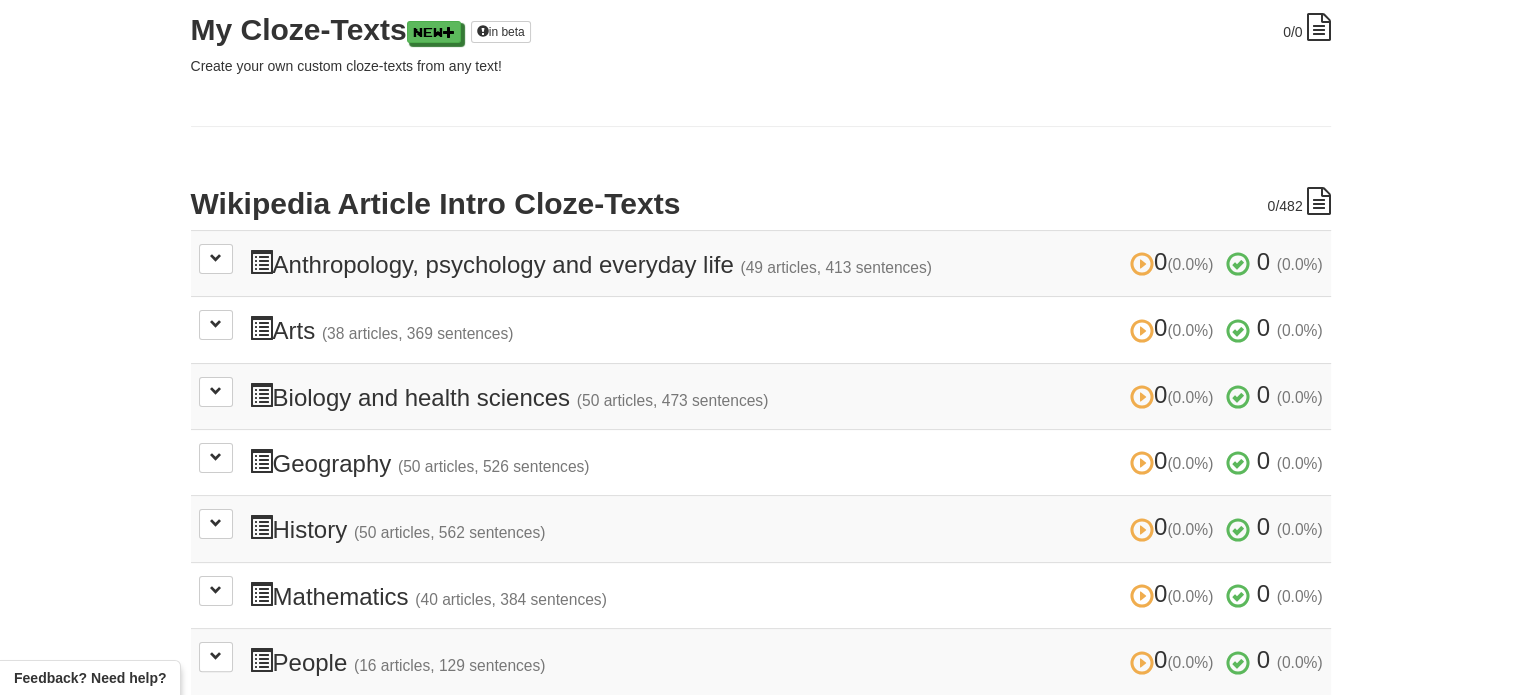 scroll, scrollTop: 0, scrollLeft: 0, axis: both 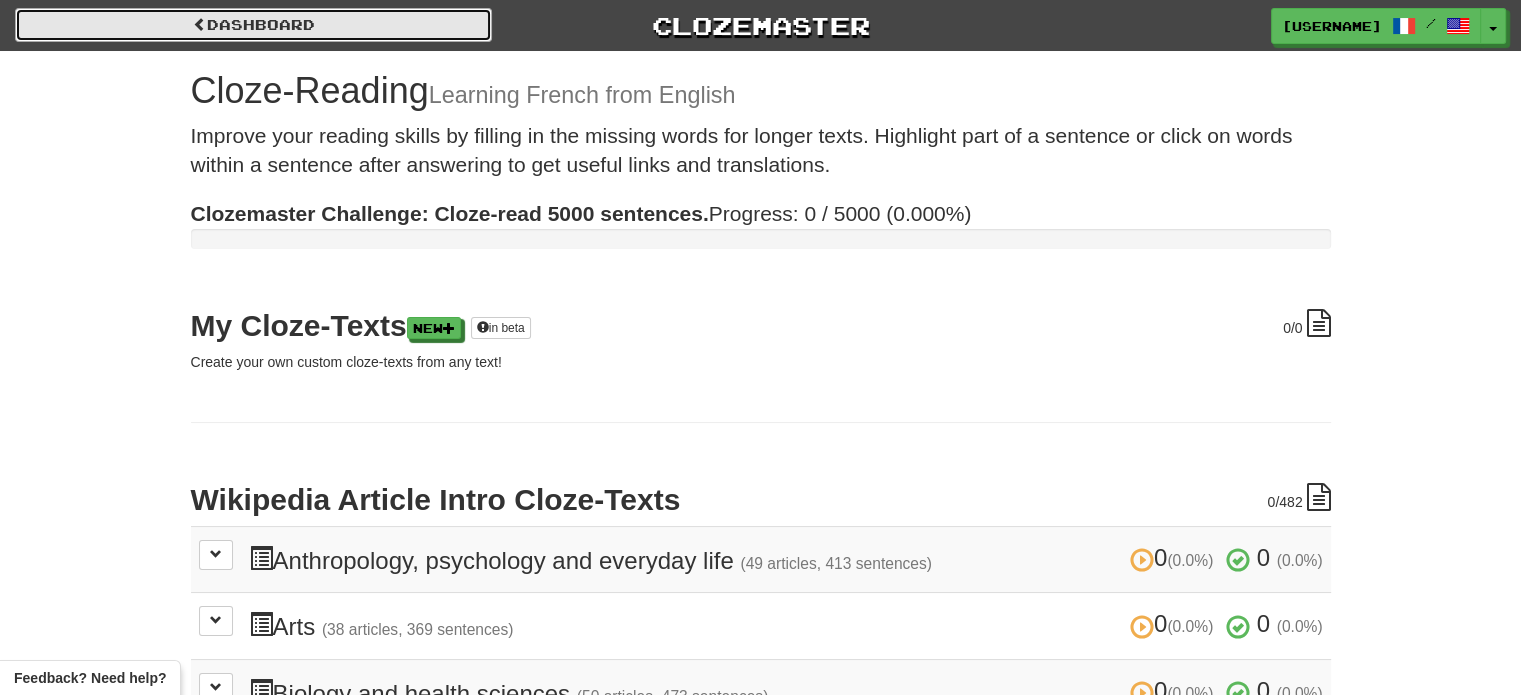 click on "Dashboard" at bounding box center (253, 25) 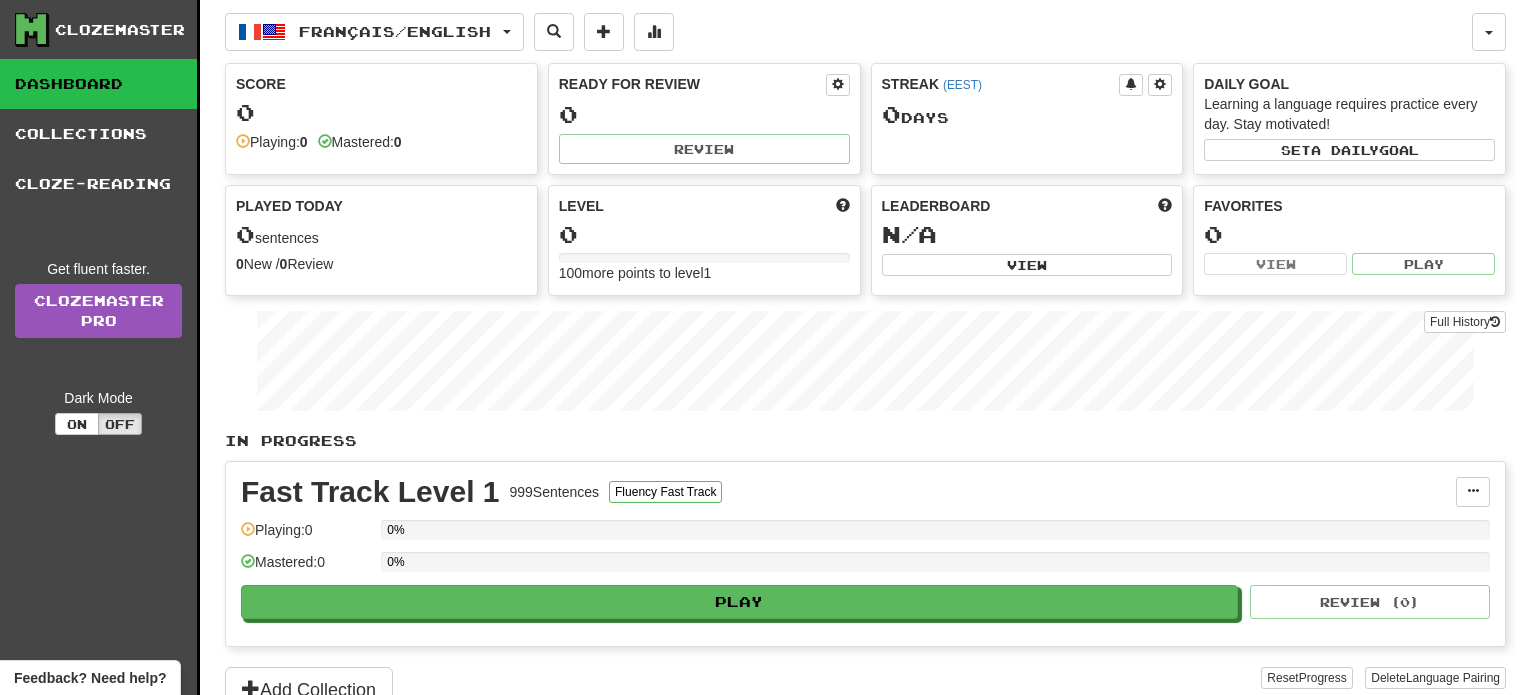 scroll, scrollTop: 0, scrollLeft: 0, axis: both 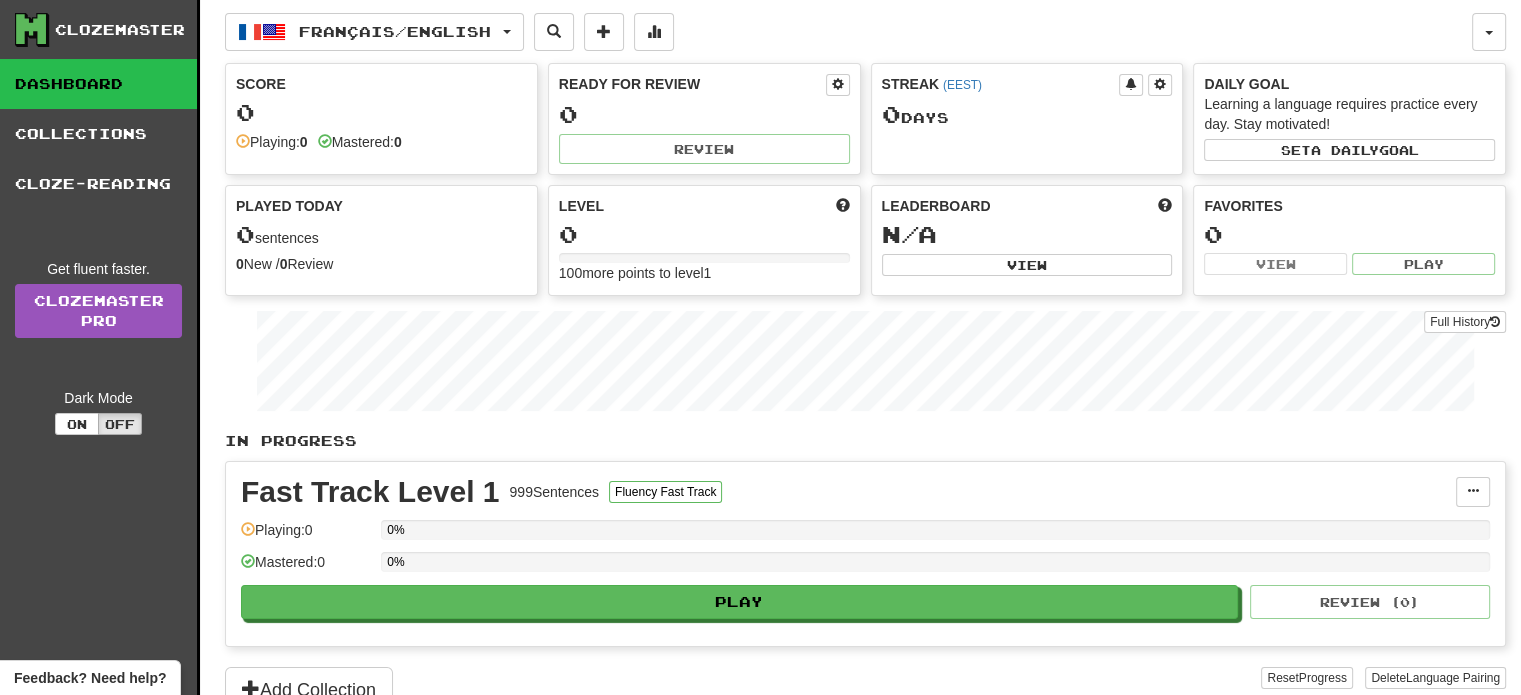 click on "Score" at bounding box center (381, 84) 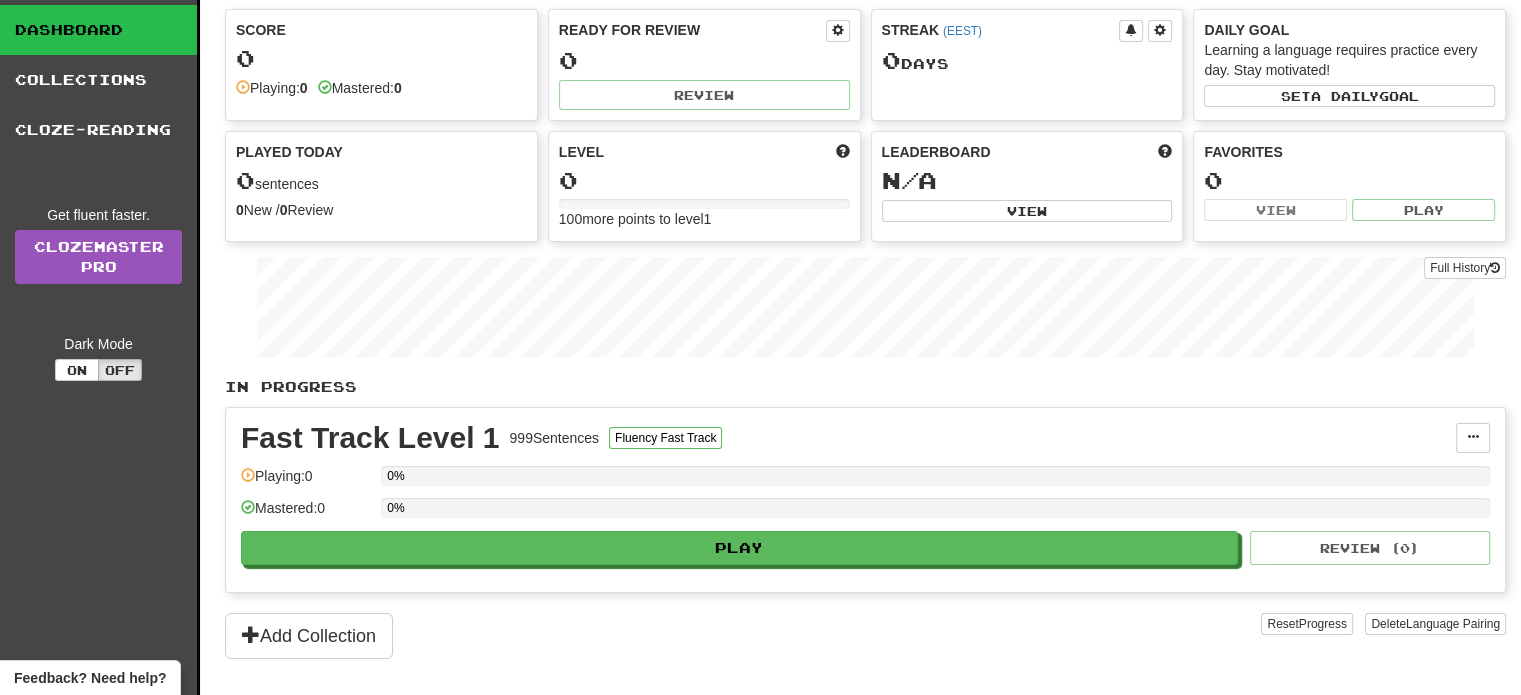 scroll, scrollTop: 0, scrollLeft: 0, axis: both 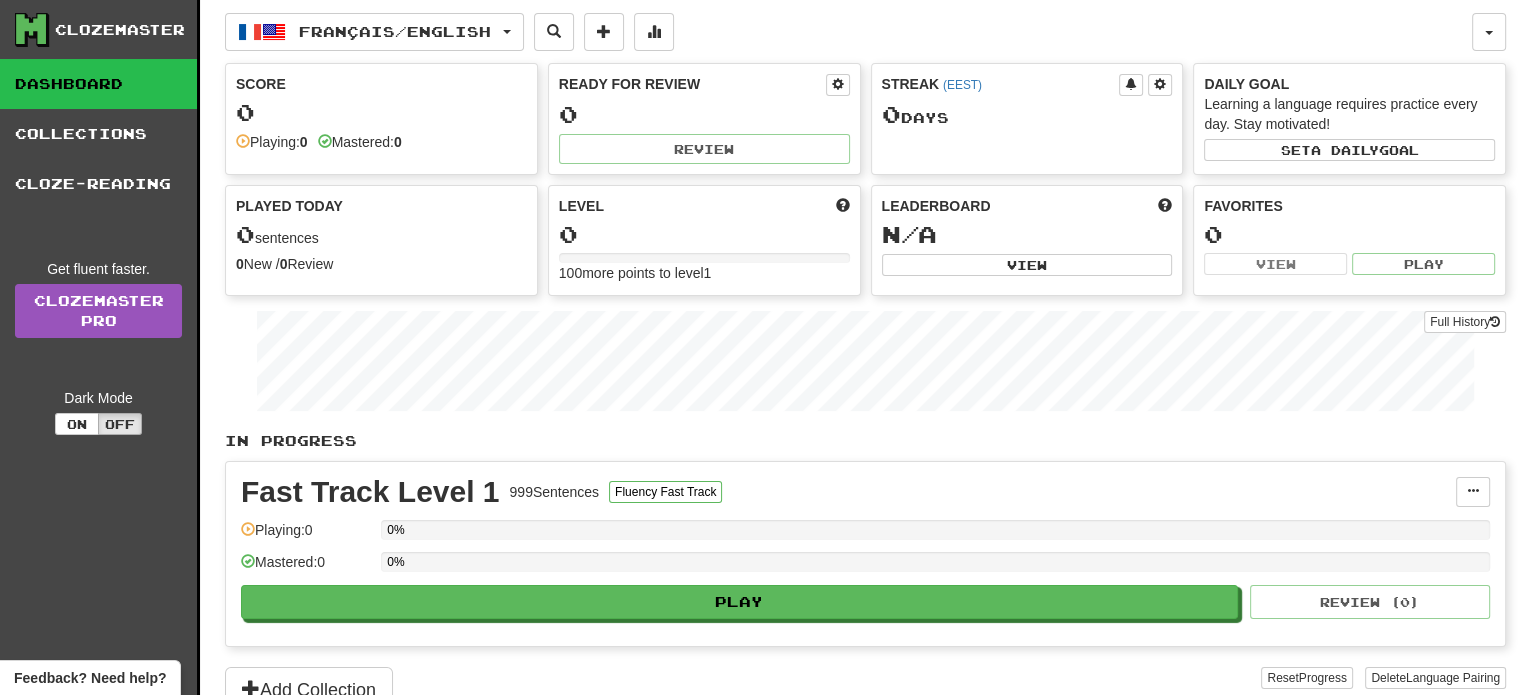 click on "Clozemaster" at bounding box center (120, 30) 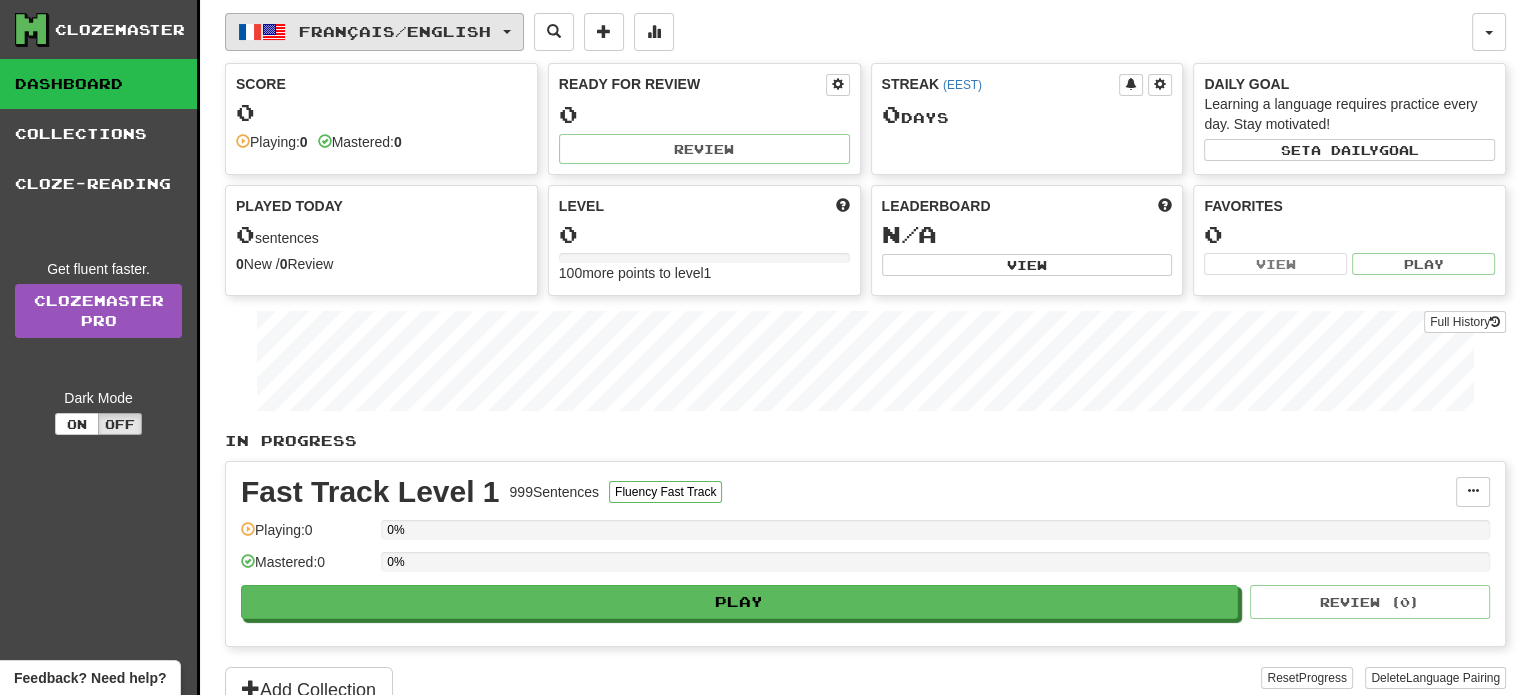 click on "Français  /  English" at bounding box center (395, 31) 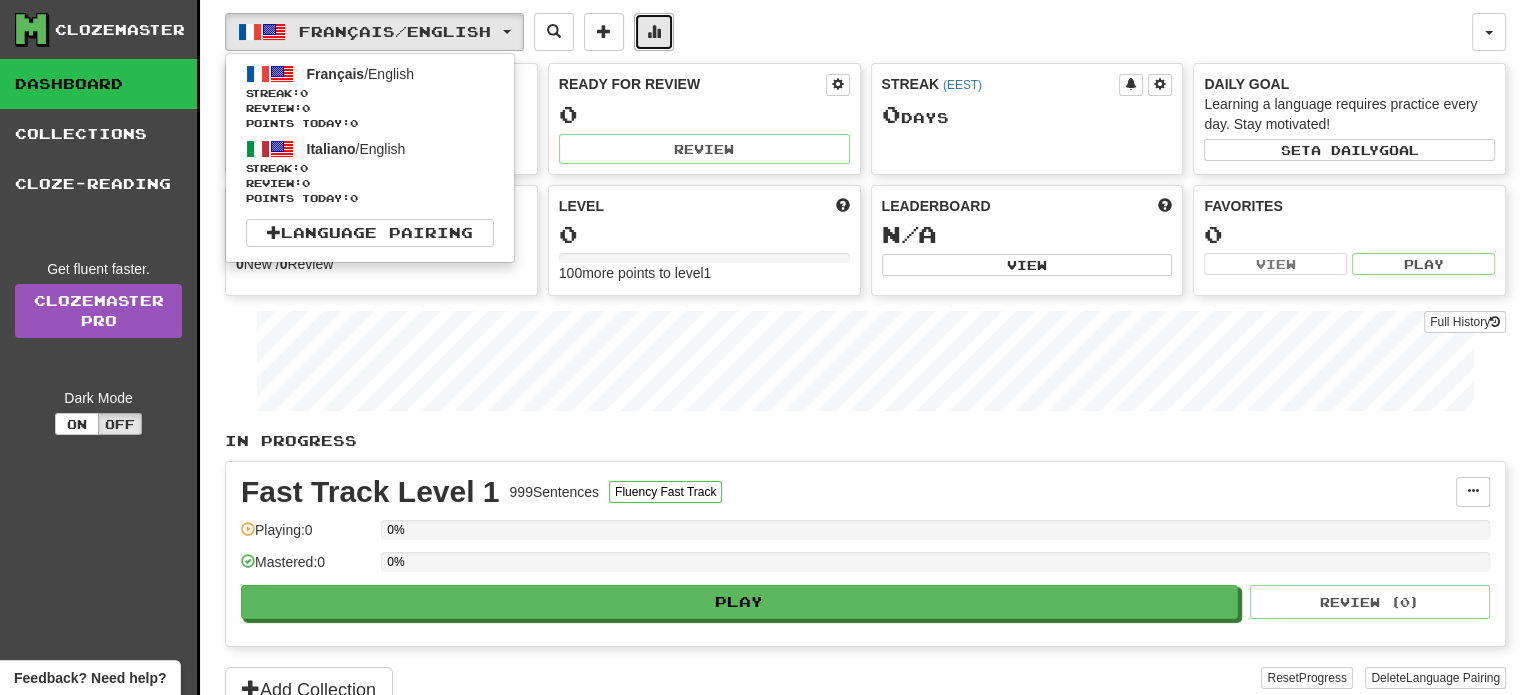 click at bounding box center [654, 32] 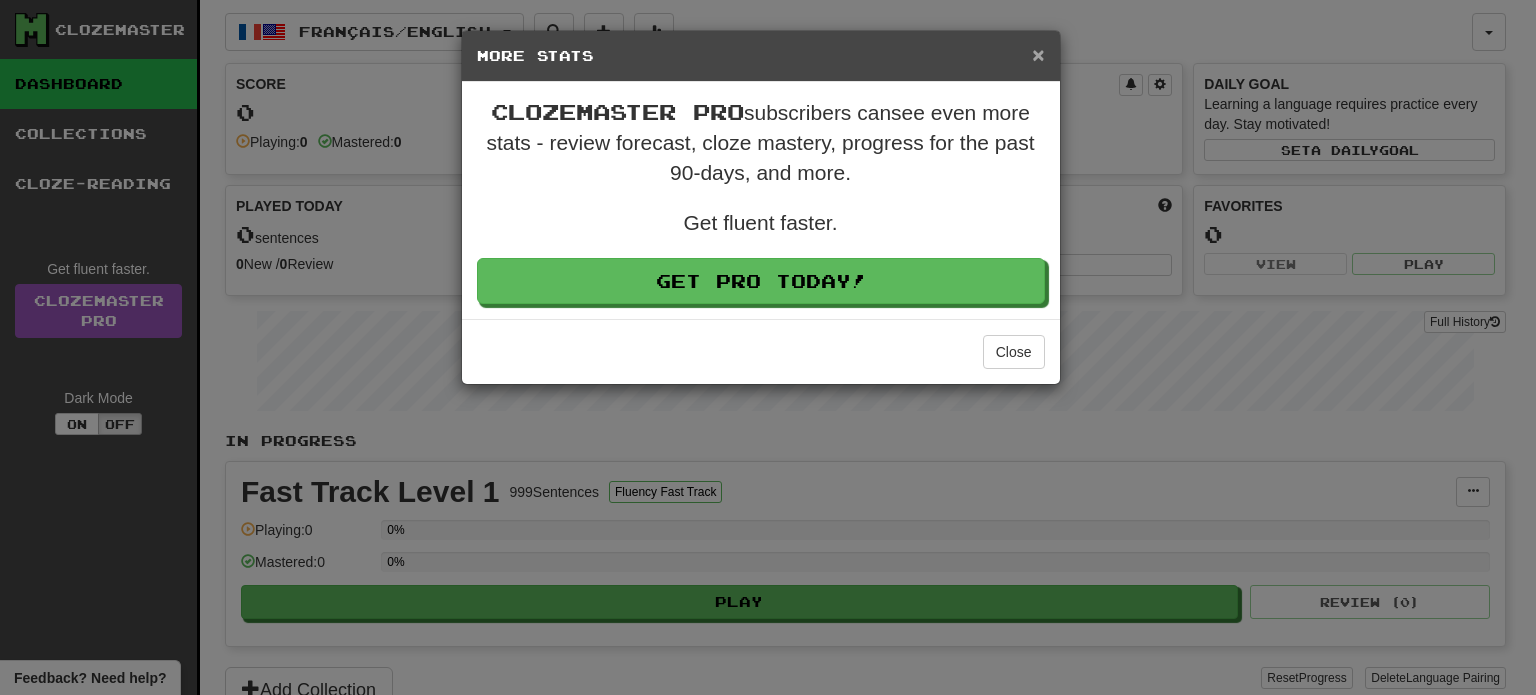 click on "×" at bounding box center (1038, 54) 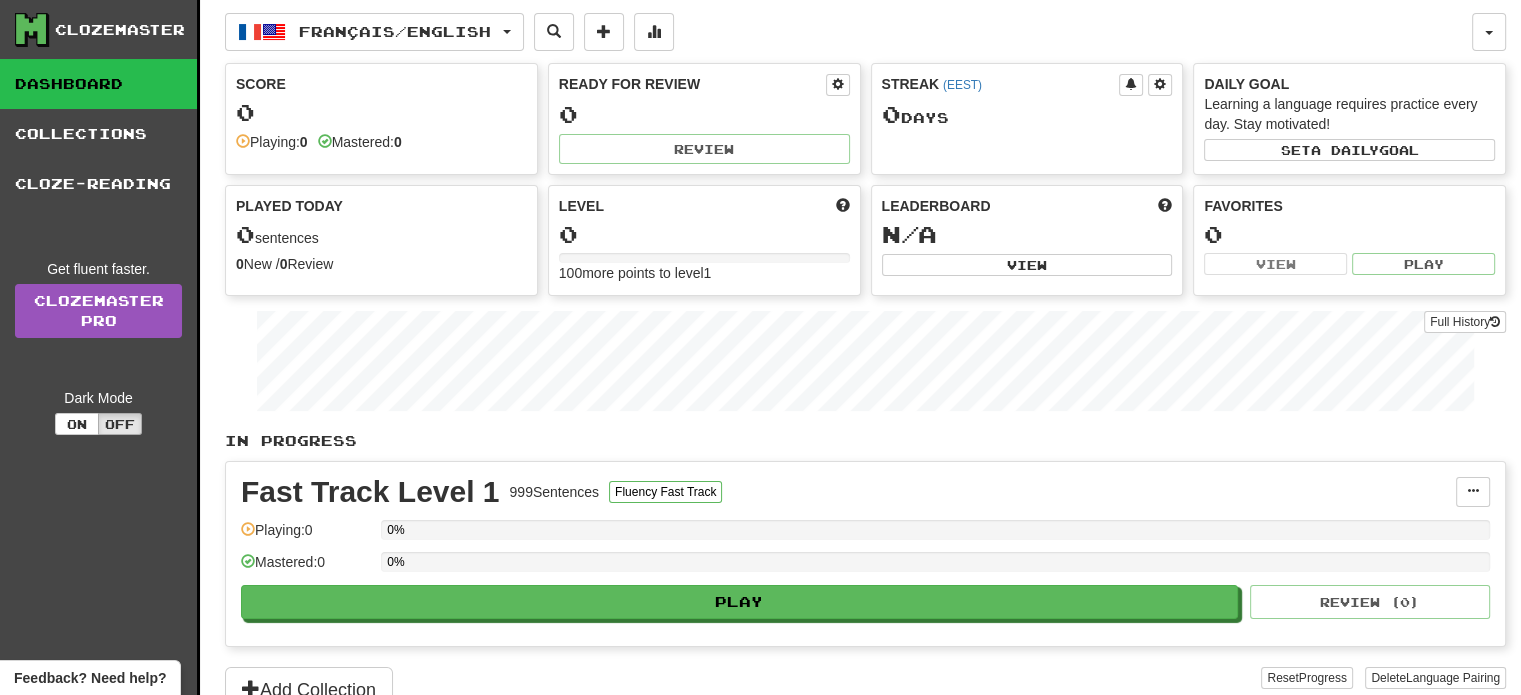 click on "Clozemaster" at bounding box center (120, 30) 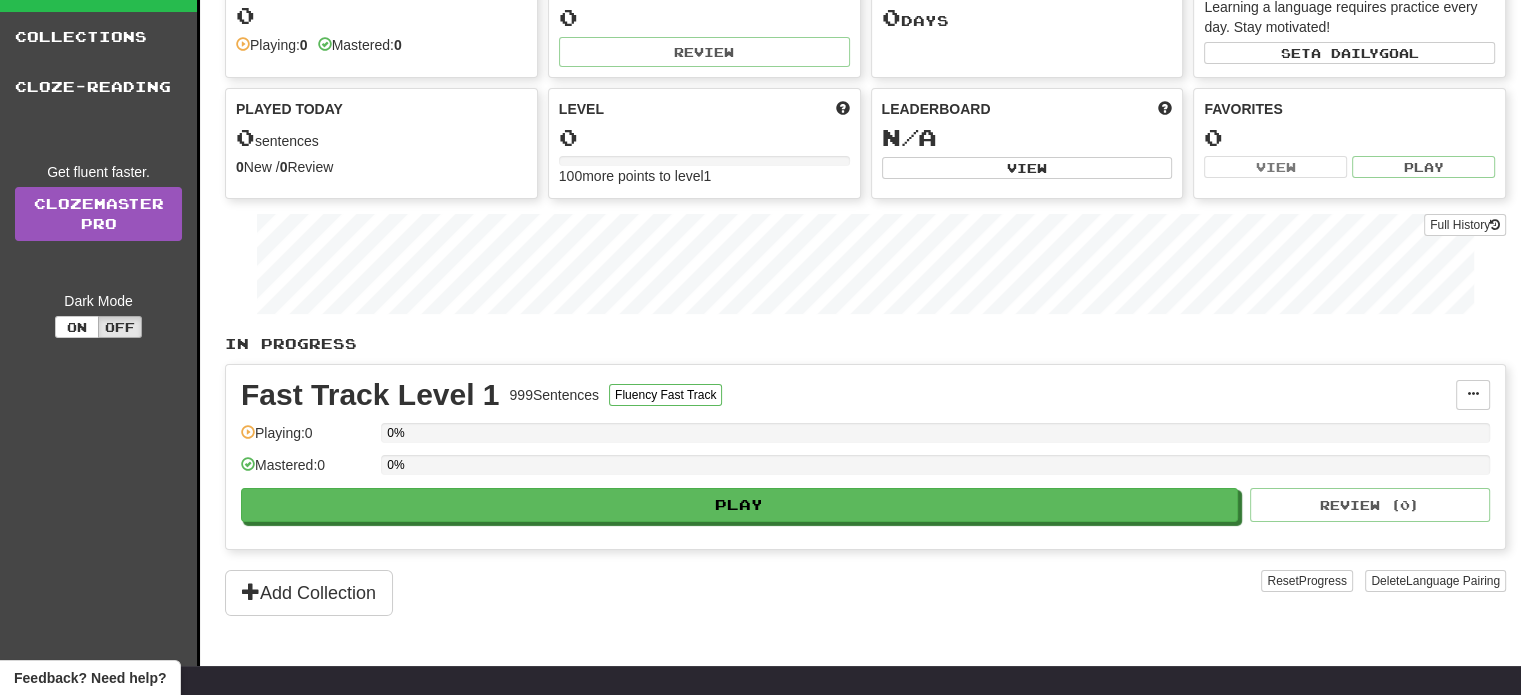 scroll, scrollTop: 96, scrollLeft: 0, axis: vertical 